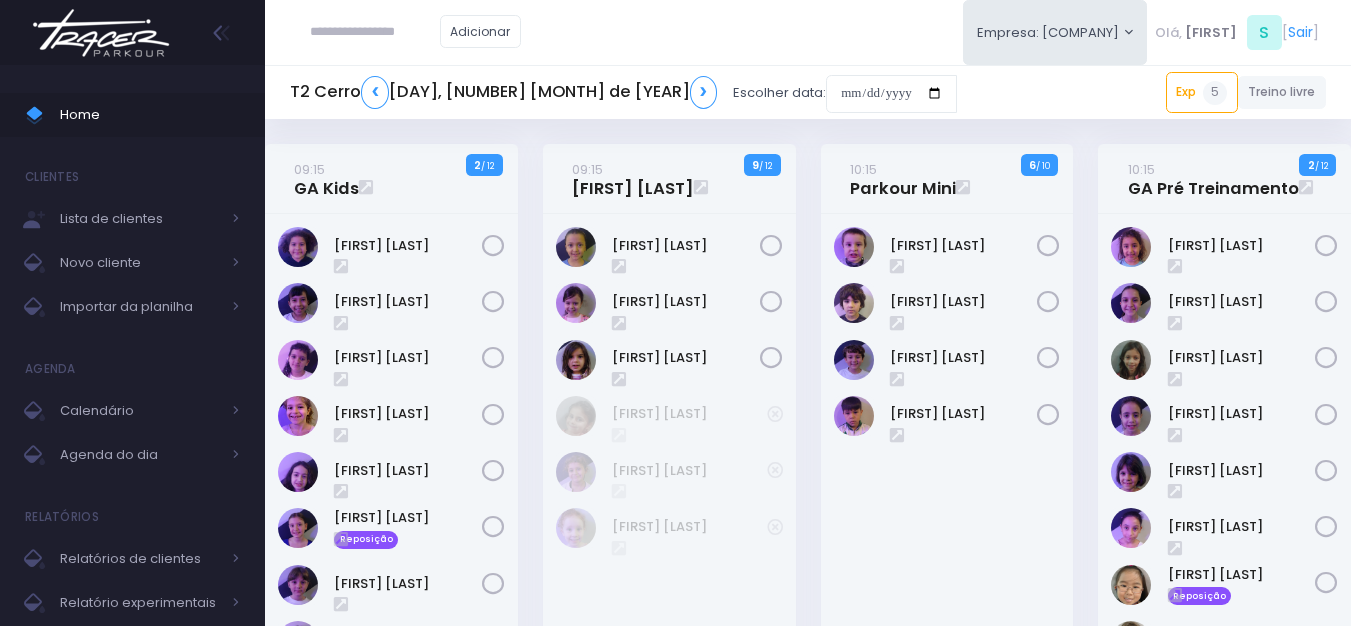 scroll, scrollTop: 0, scrollLeft: 0, axis: both 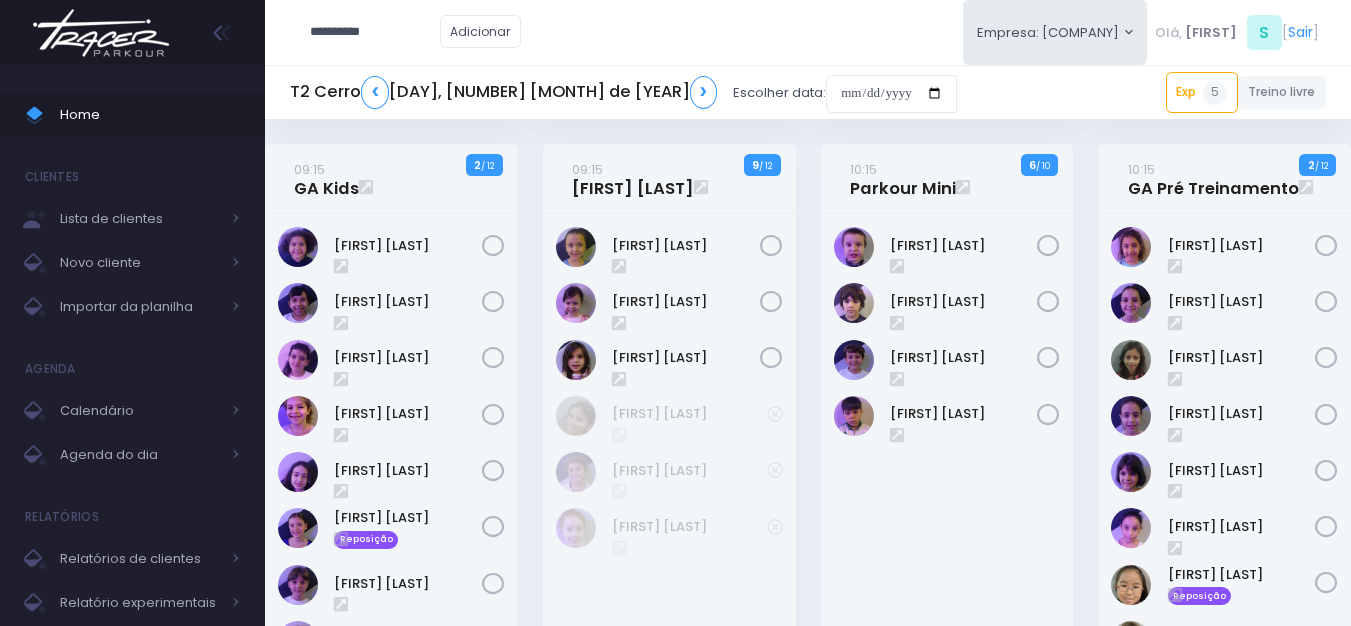 click on "**********" at bounding box center [375, 32] 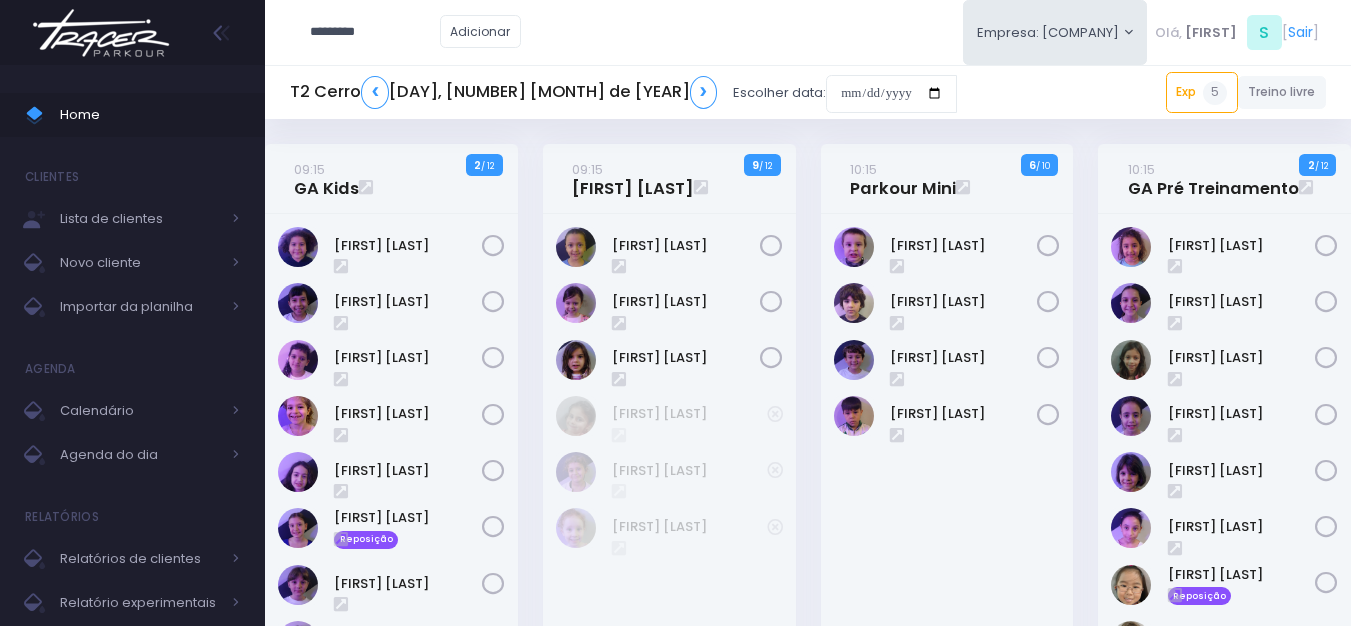 type on "*********" 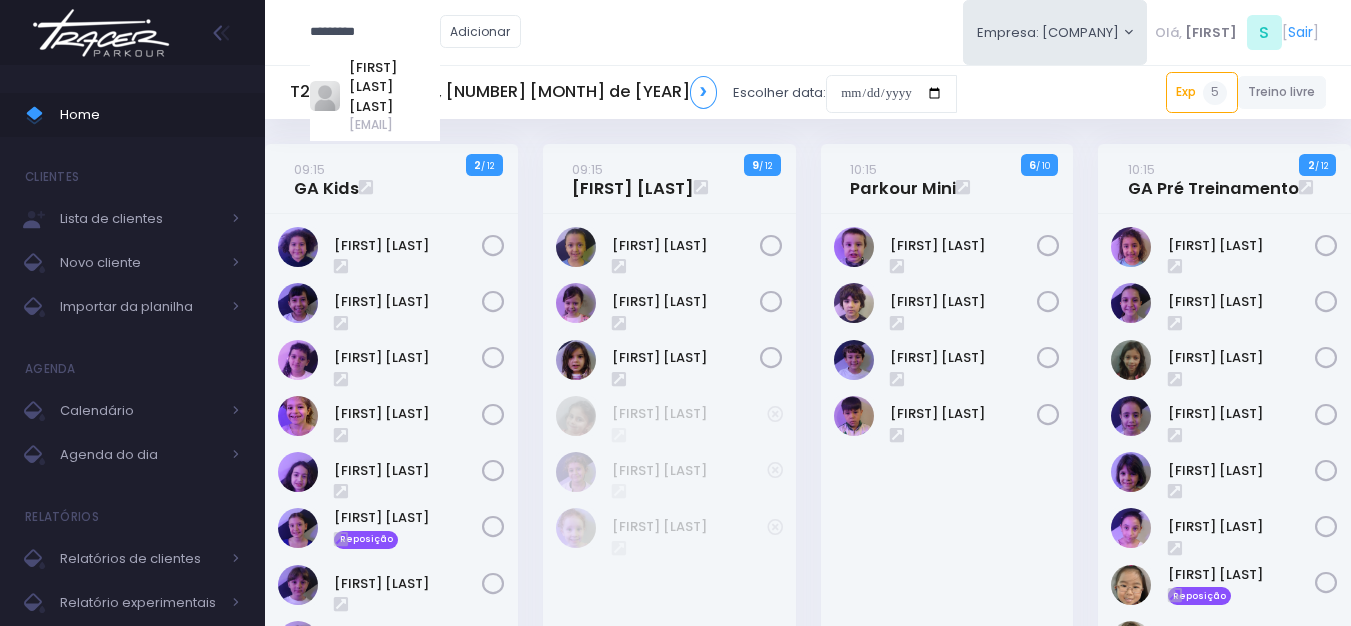 click on "*********" at bounding box center (375, 32) 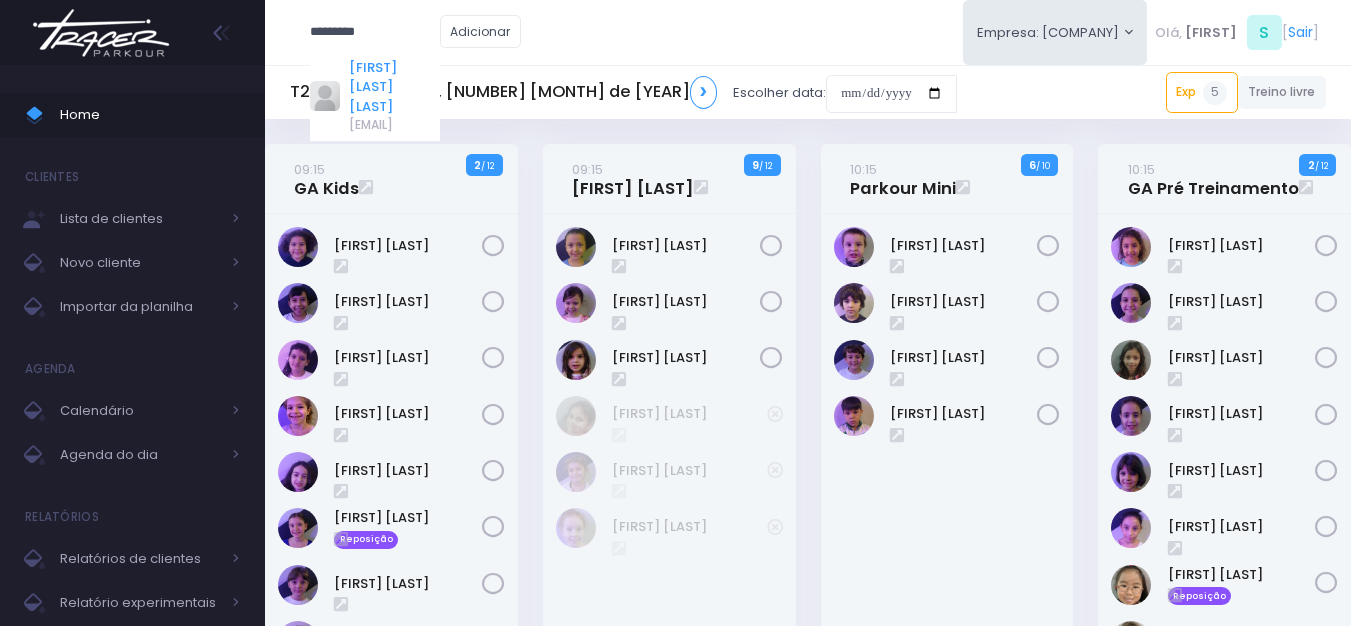 click on "Antonia  Falcao Carvalho" at bounding box center [394, 87] 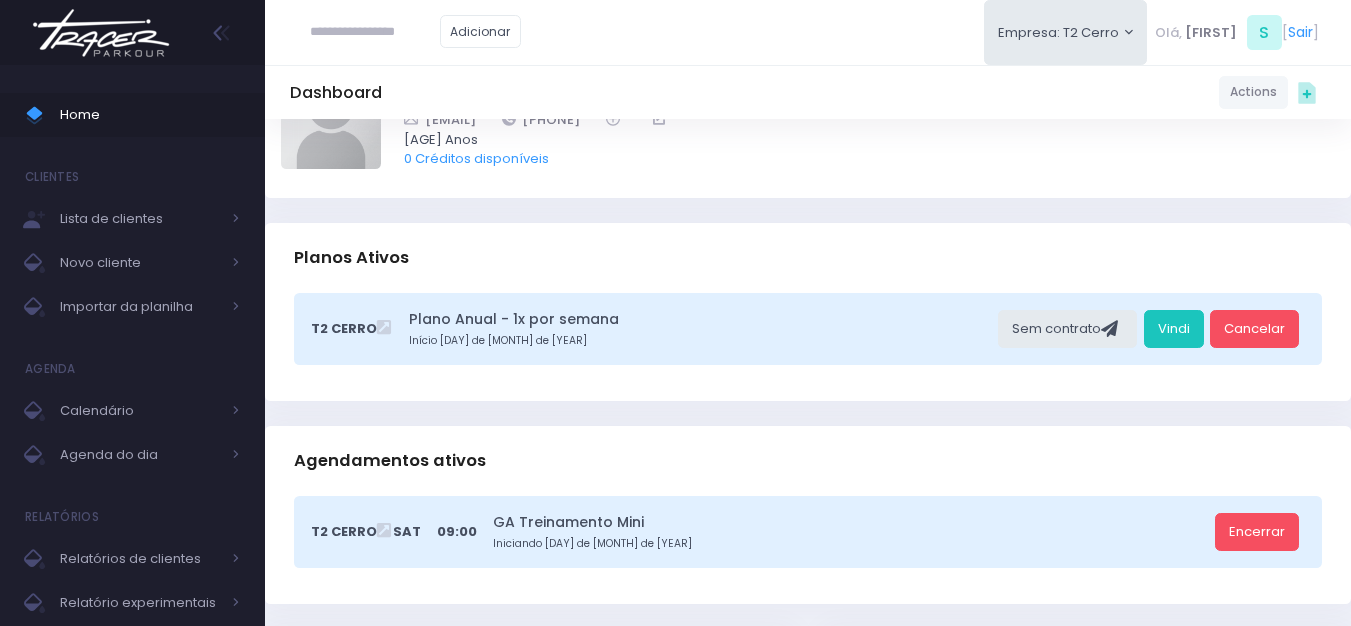 scroll, scrollTop: 0, scrollLeft: 0, axis: both 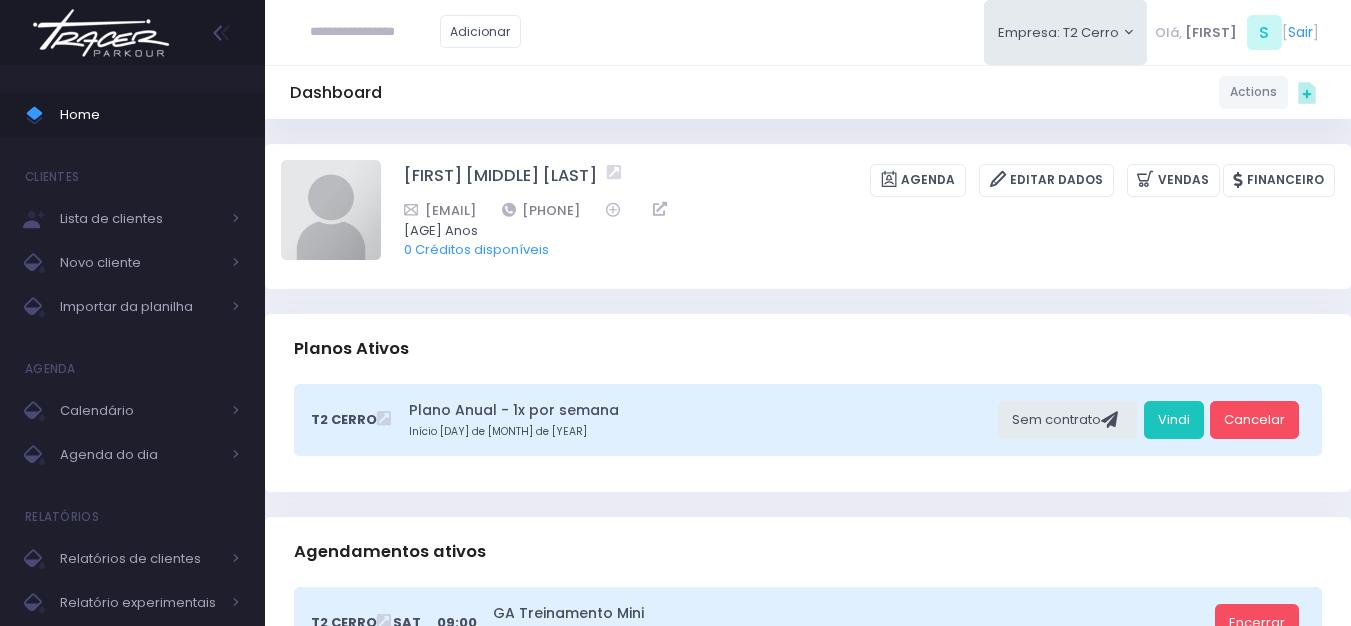 click at bounding box center (101, 33) 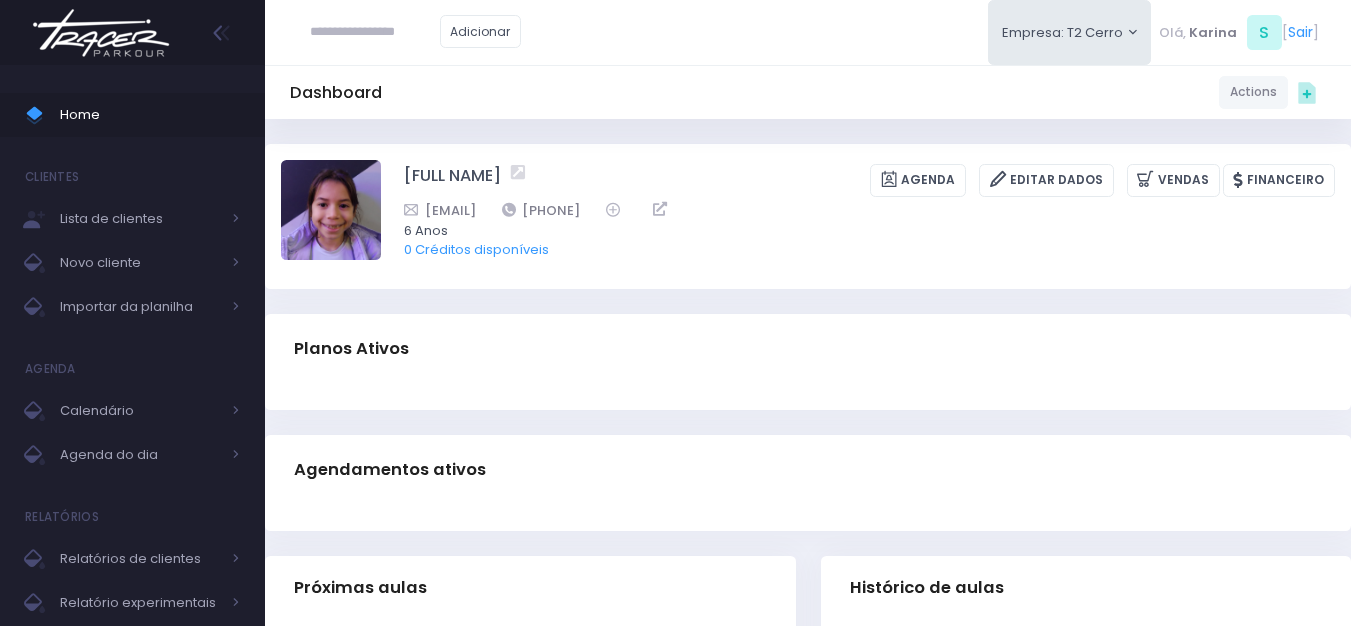 scroll, scrollTop: 0, scrollLeft: 0, axis: both 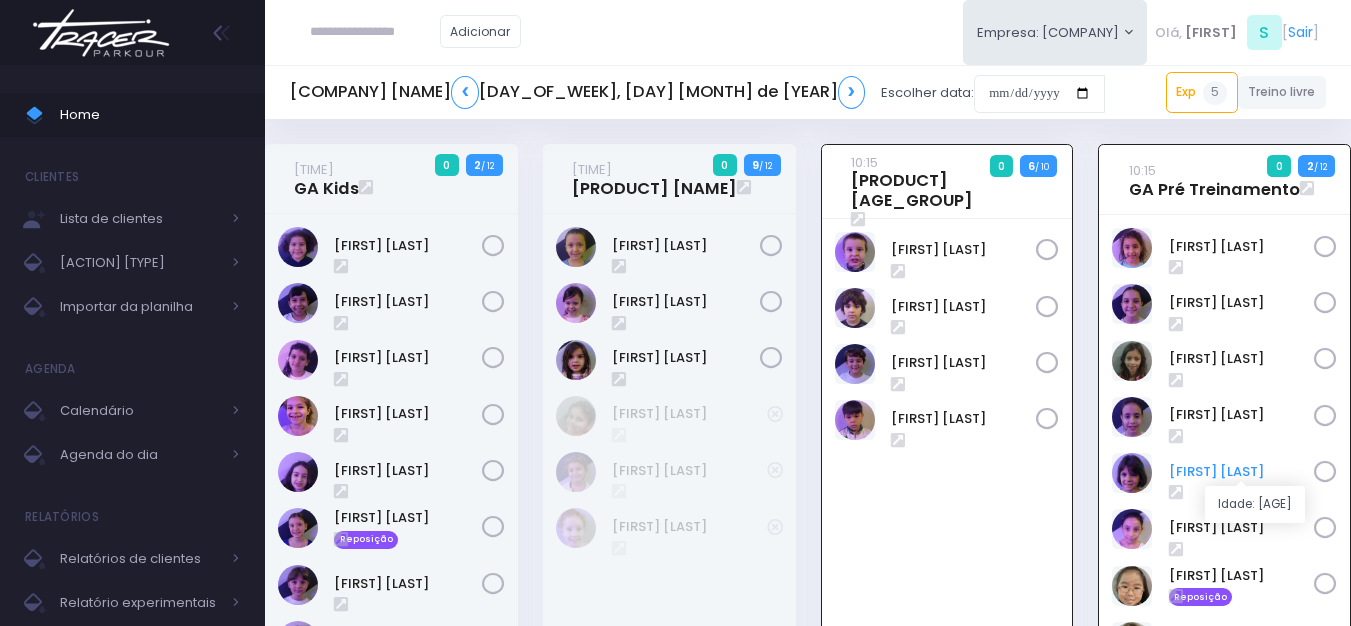 click on "[FIRST] [LAST]" at bounding box center (1242, 472) 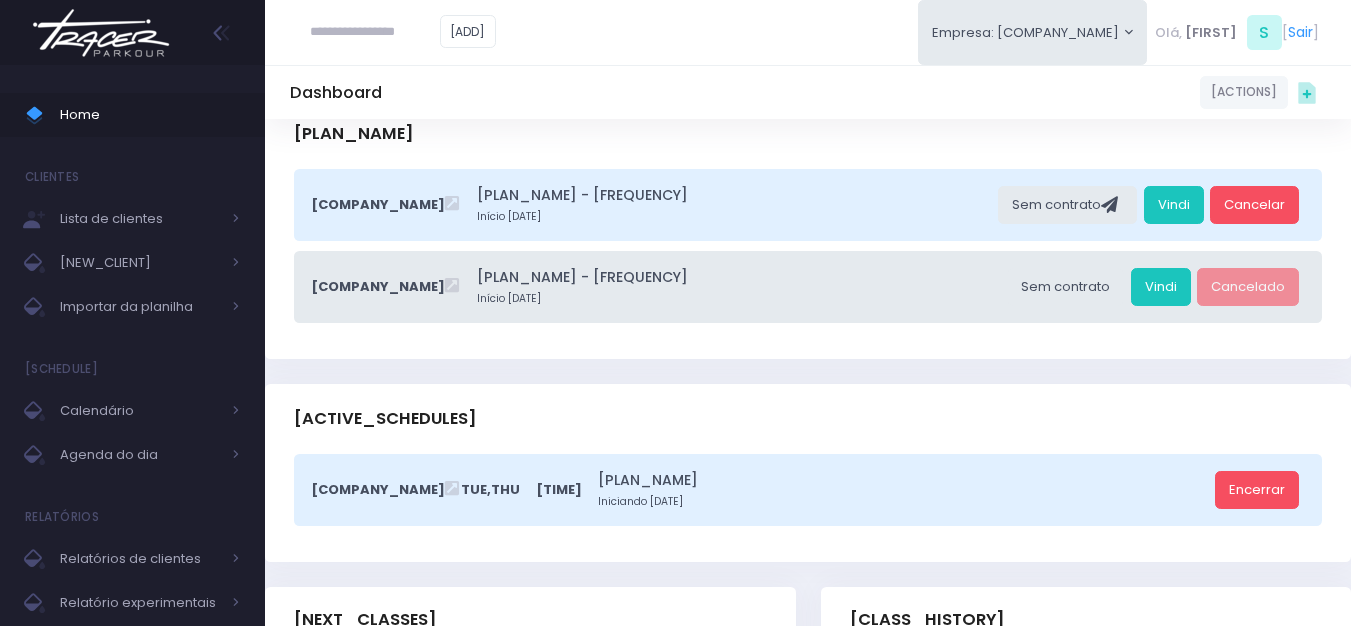 scroll, scrollTop: 0, scrollLeft: 0, axis: both 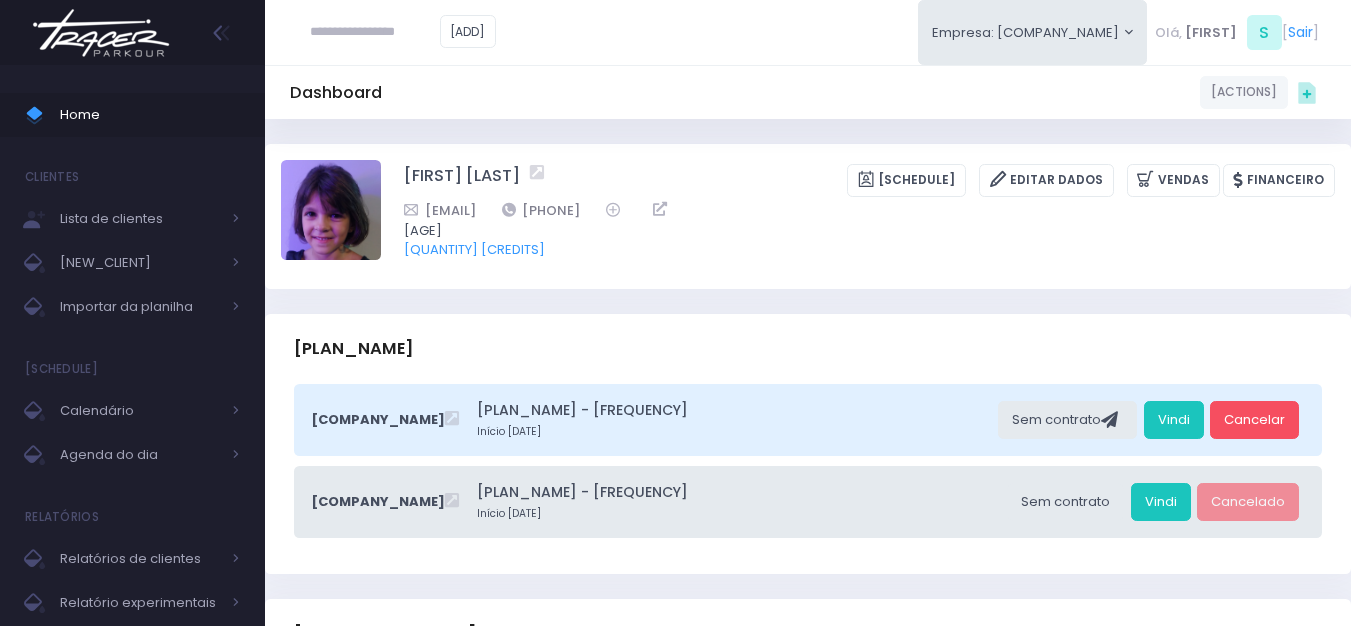 click at bounding box center (101, 33) 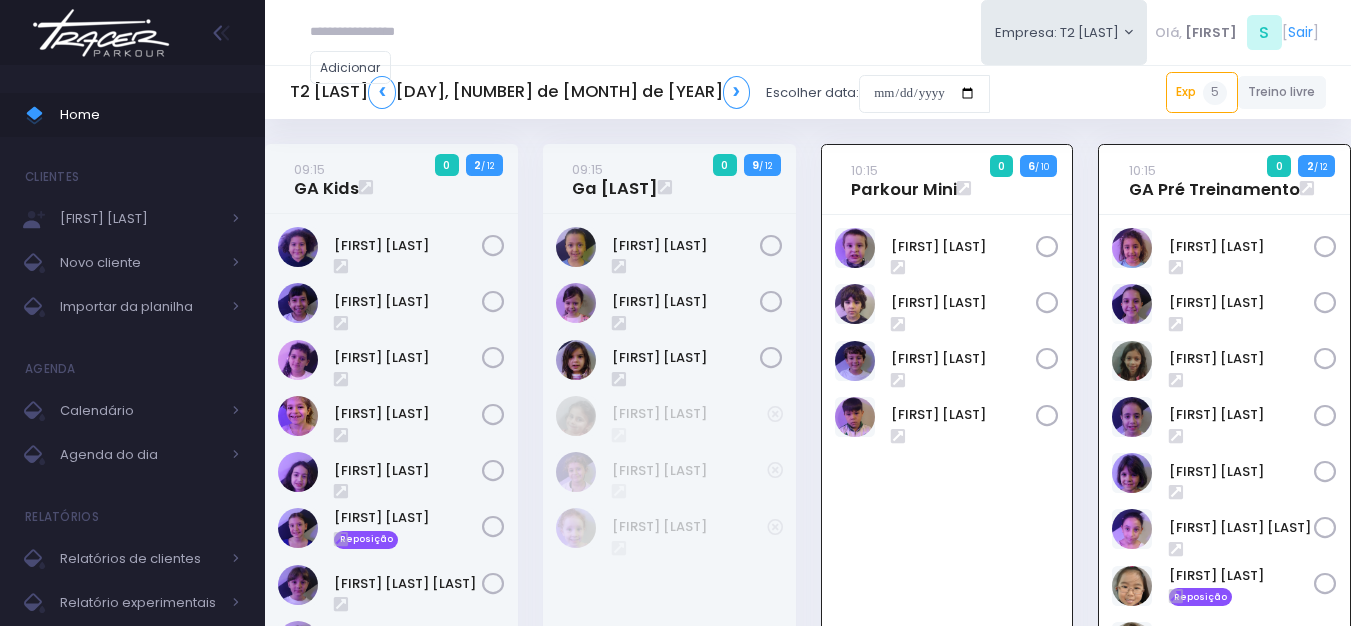 scroll, scrollTop: 144, scrollLeft: 0, axis: vertical 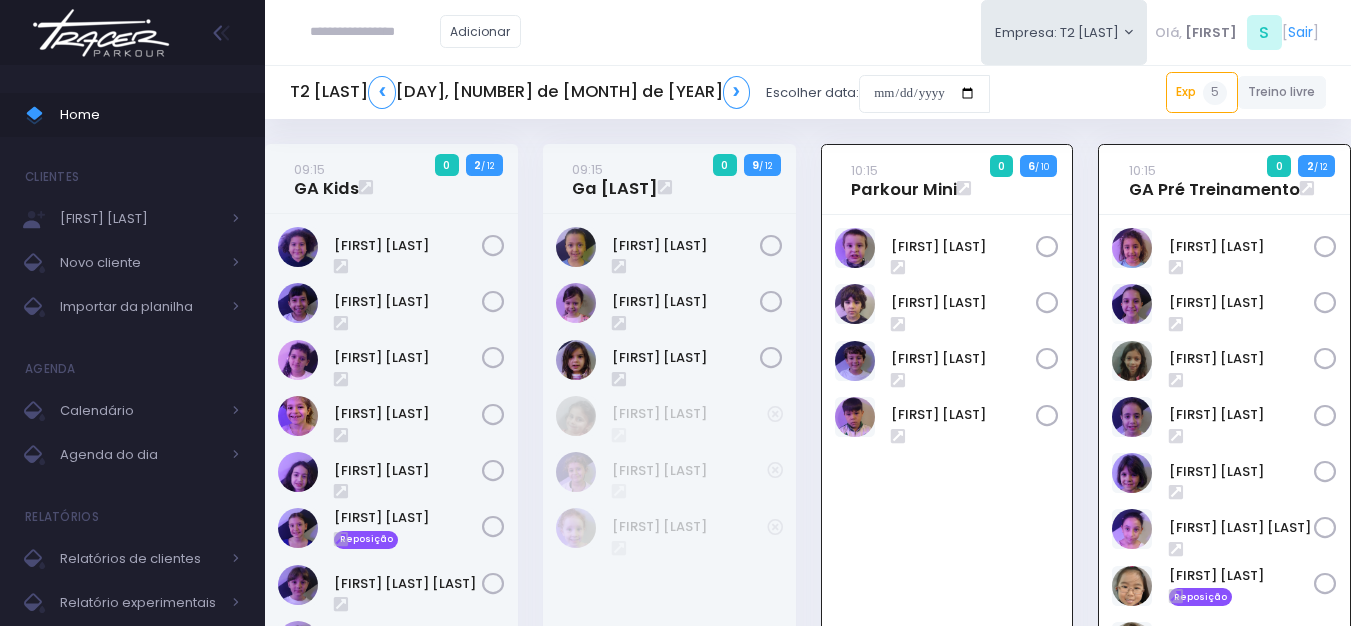 click at bounding box center [101, 33] 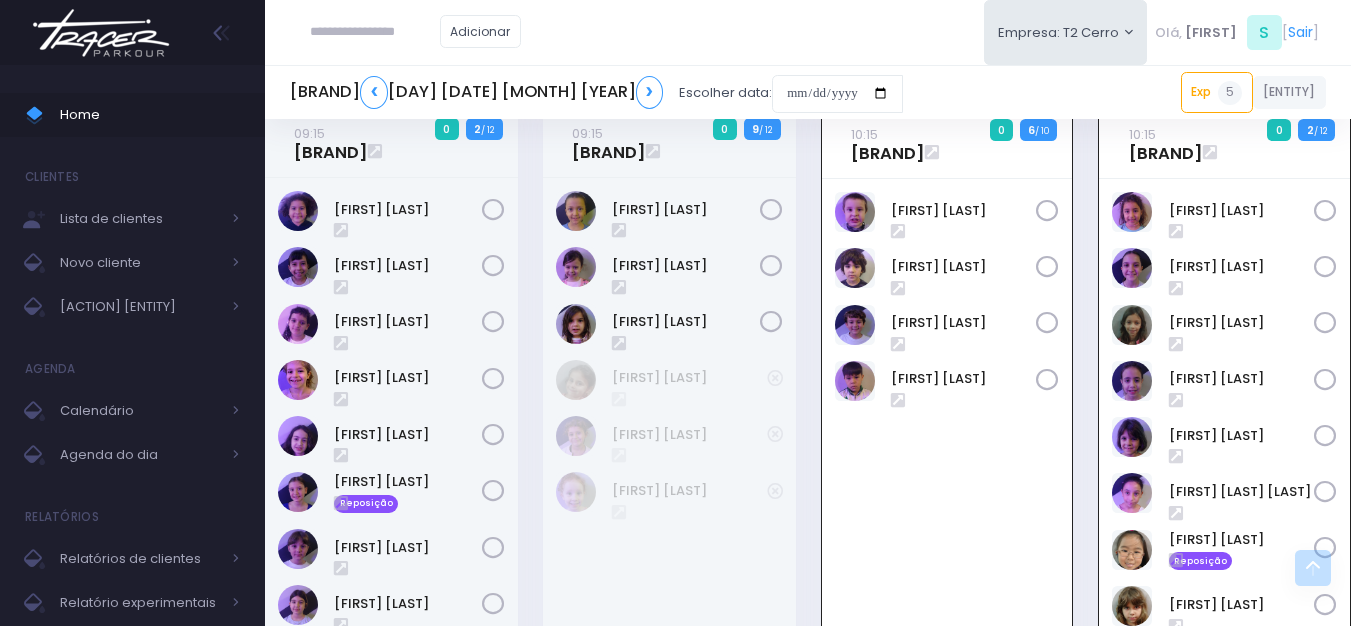 scroll, scrollTop: 0, scrollLeft: 0, axis: both 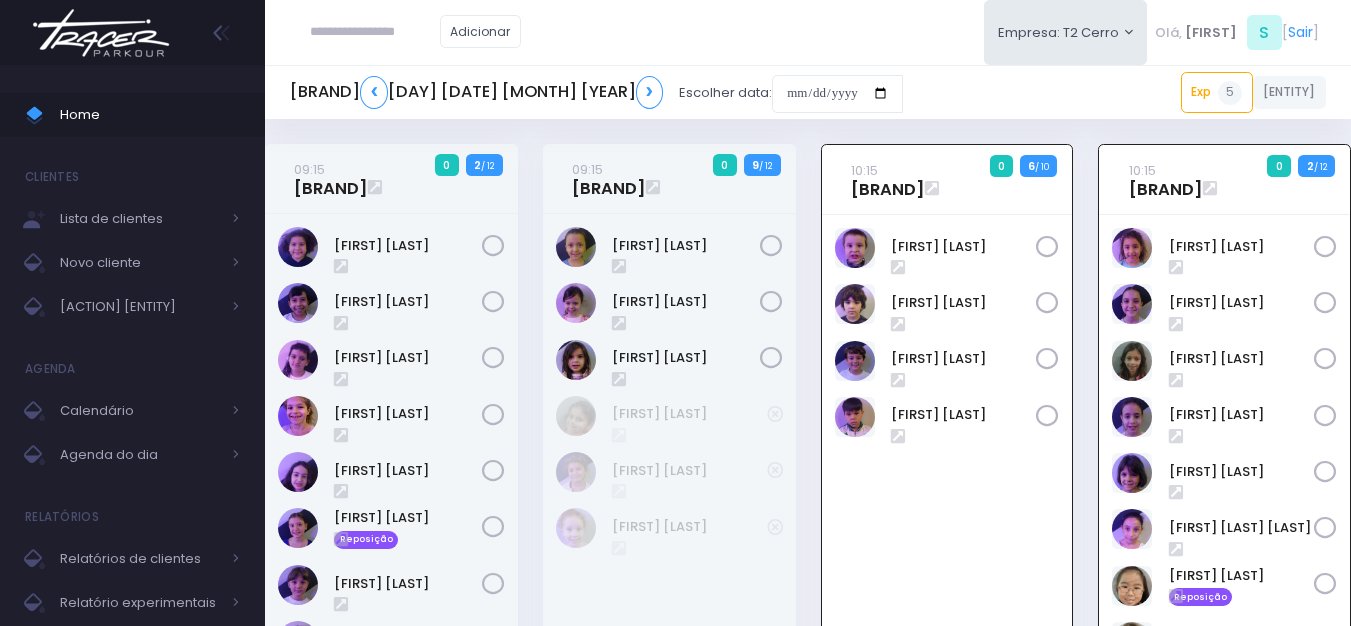 click at bounding box center (101, 33) 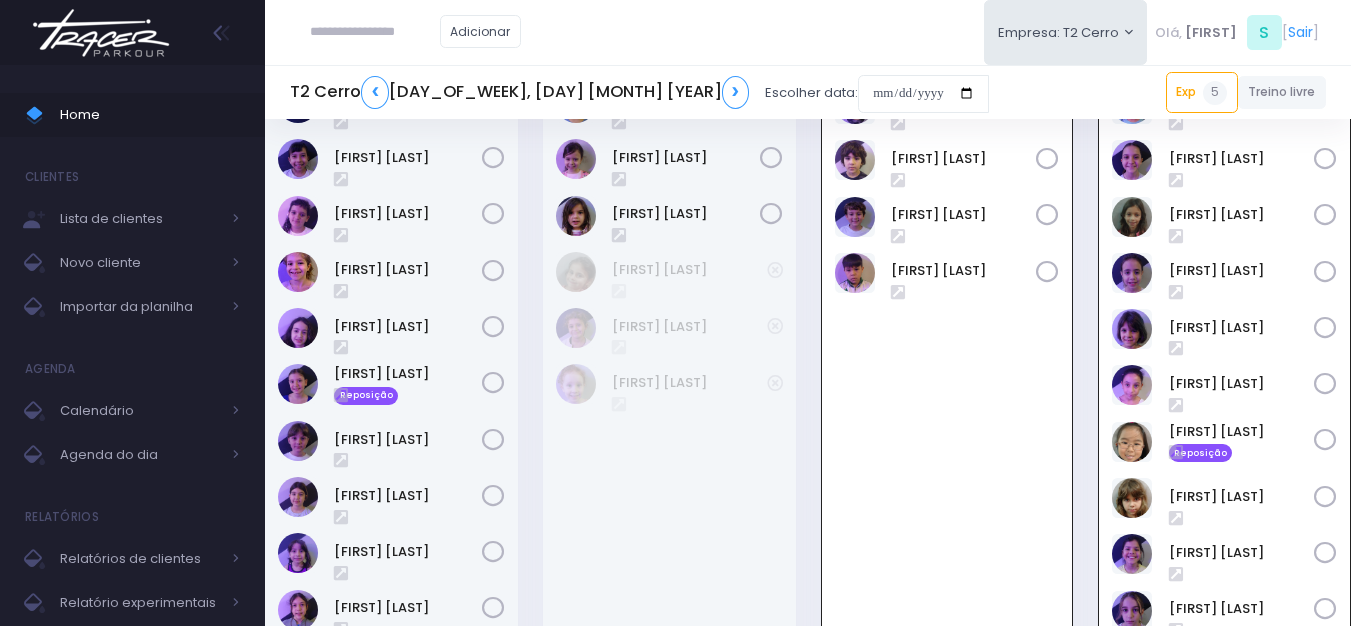 scroll, scrollTop: 144, scrollLeft: 0, axis: vertical 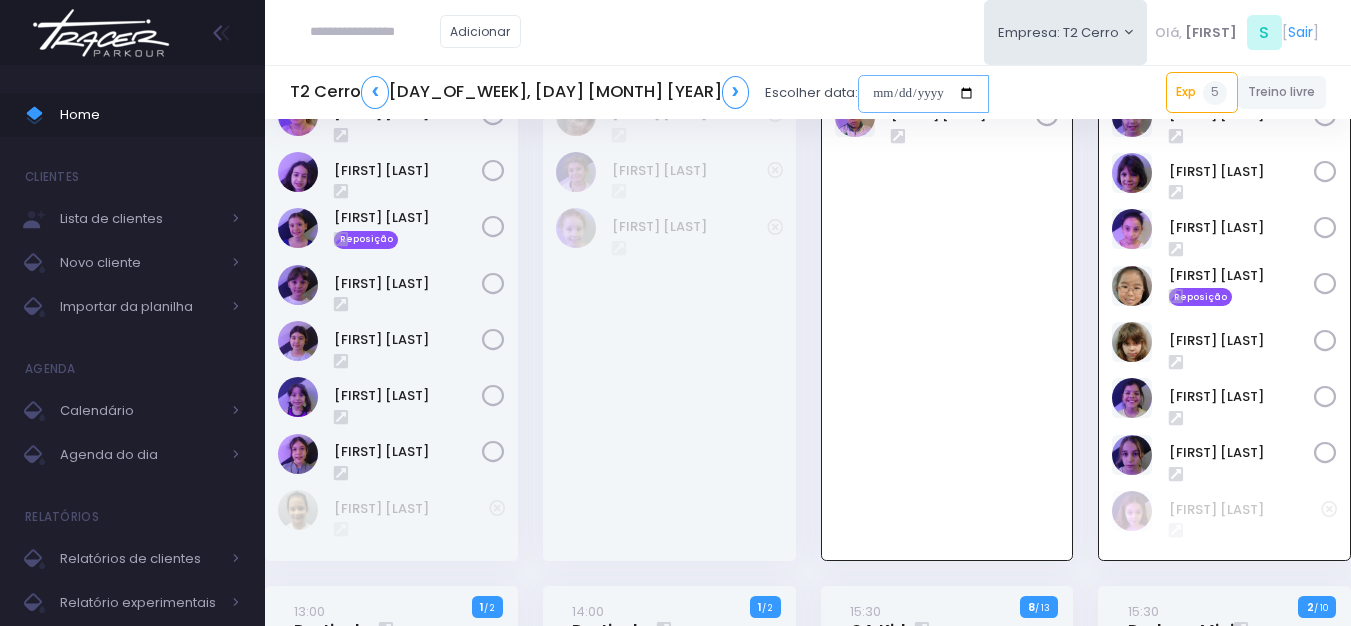 click at bounding box center [923, 94] 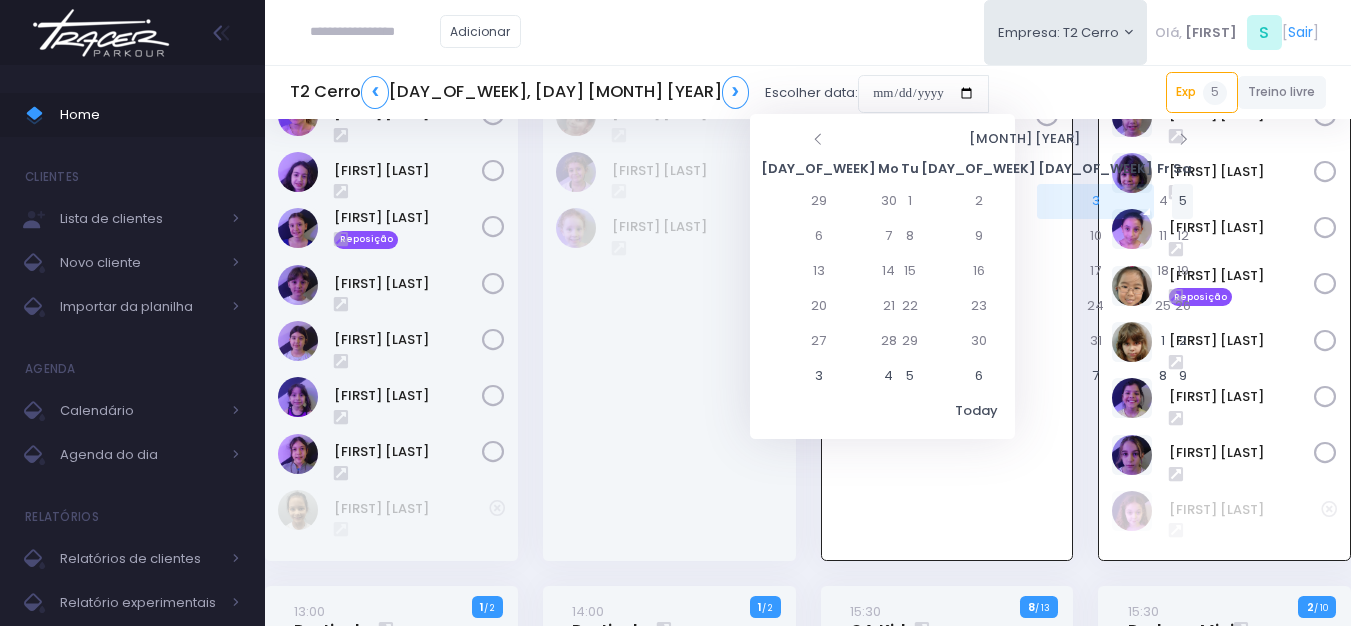 click on "5" at bounding box center (1182, 201) 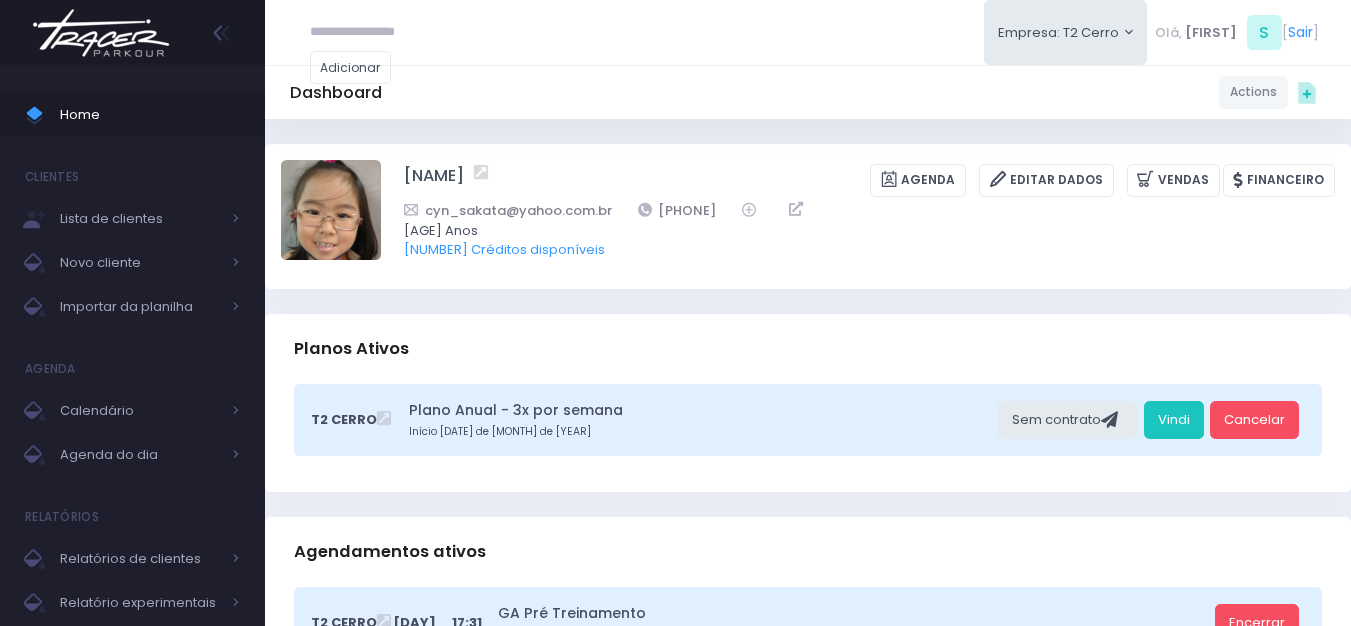 scroll, scrollTop: 600, scrollLeft: 0, axis: vertical 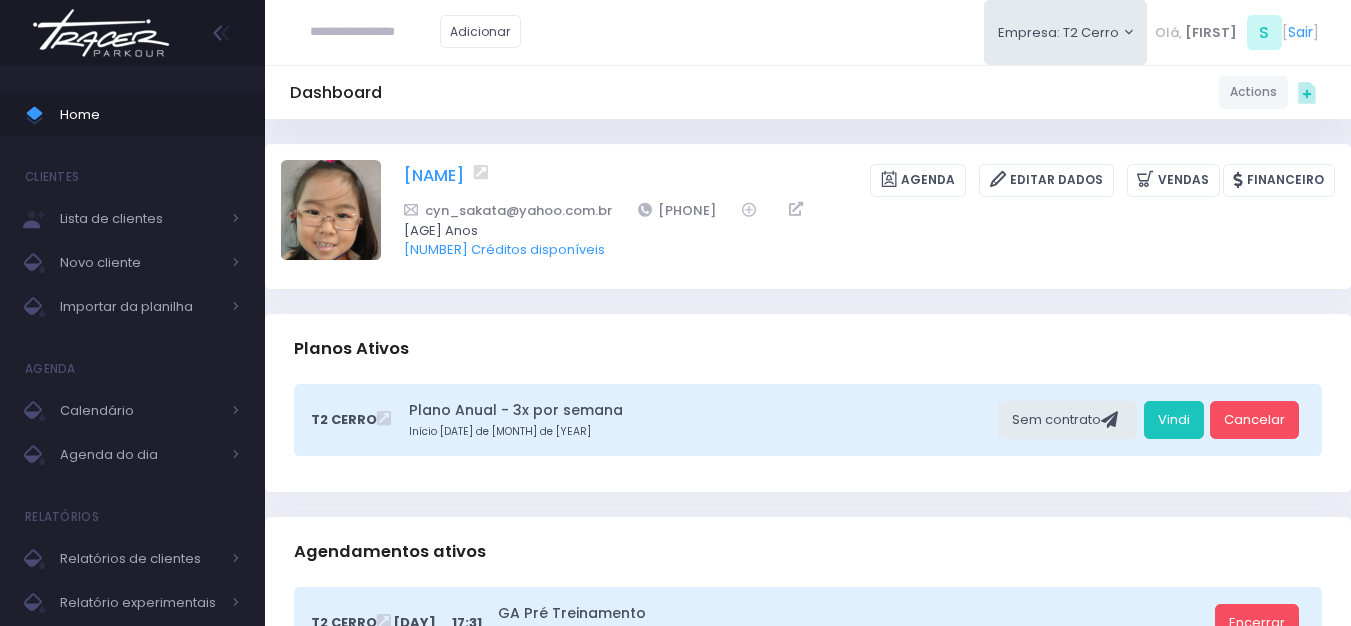 drag, startPoint x: 401, startPoint y: 175, endPoint x: 562, endPoint y: 174, distance: 161.00311 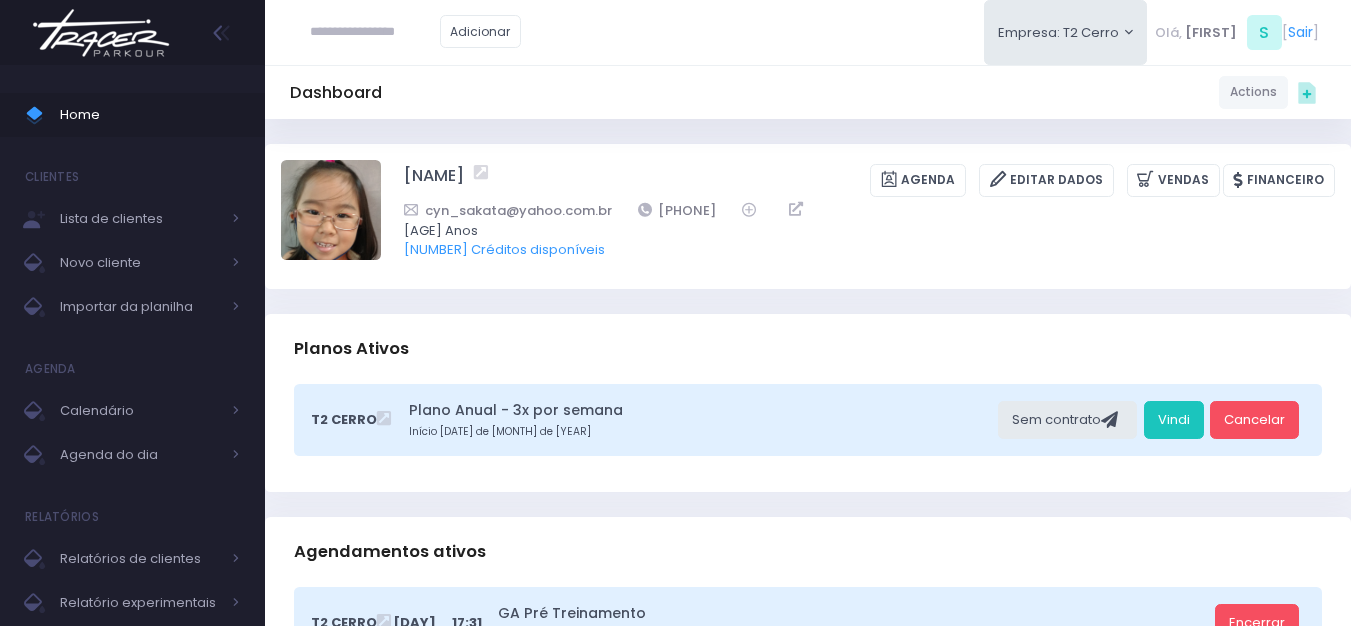click on "Dashboard
Actions
Choose Label:
Customer
Partner
Suplier
Member
Staff
Add new" at bounding box center [808, 34614] 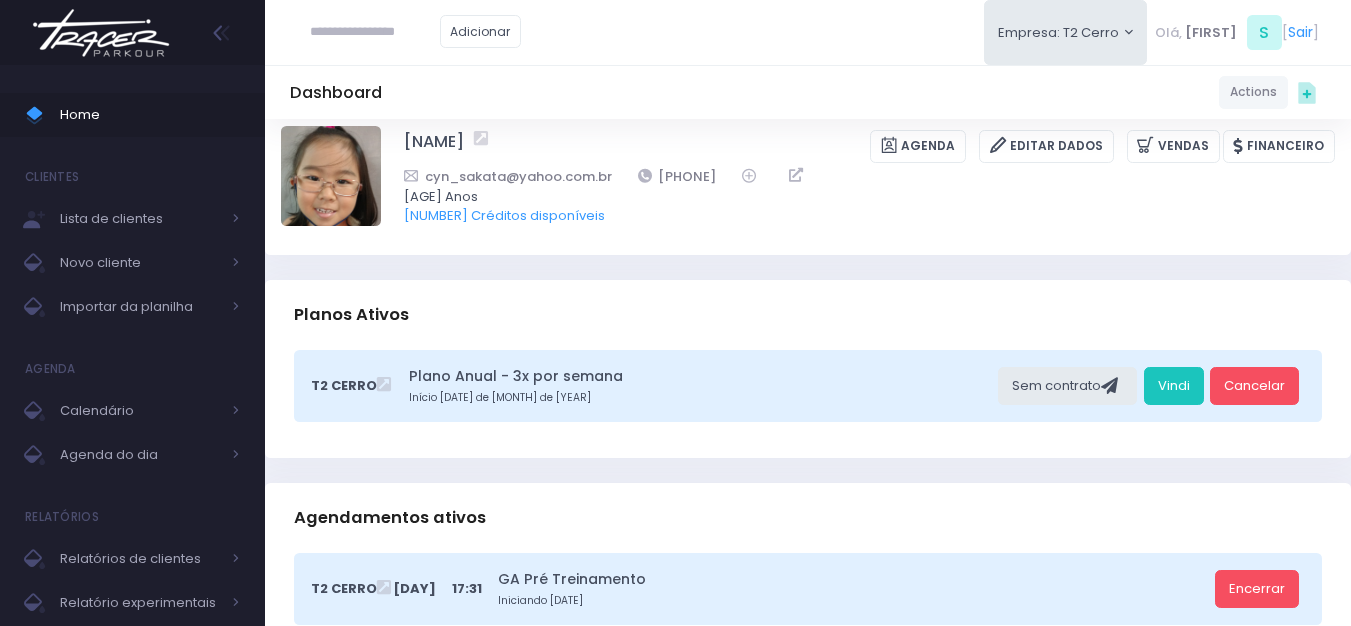 scroll, scrollTop: 0, scrollLeft: 0, axis: both 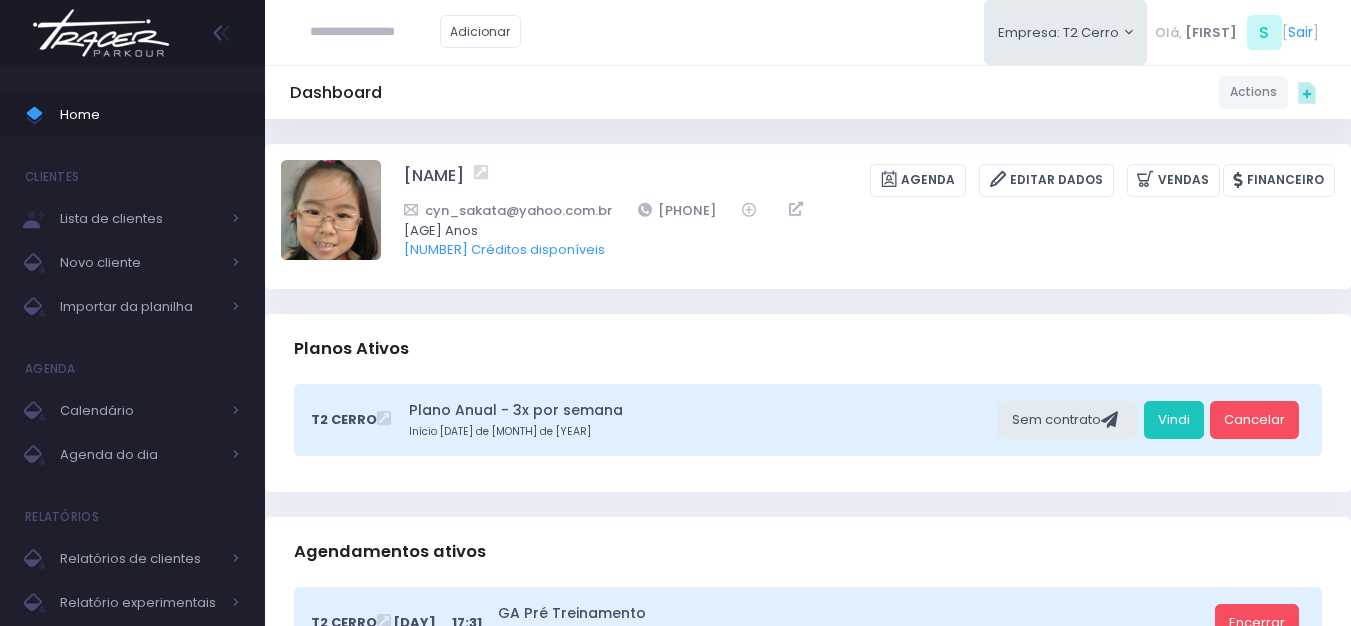 click on "Adicionar
Empresa: T2 Cerro
T1 Faria T2 Cerro T3 Santana T4 Pompeia" at bounding box center (808, 32) 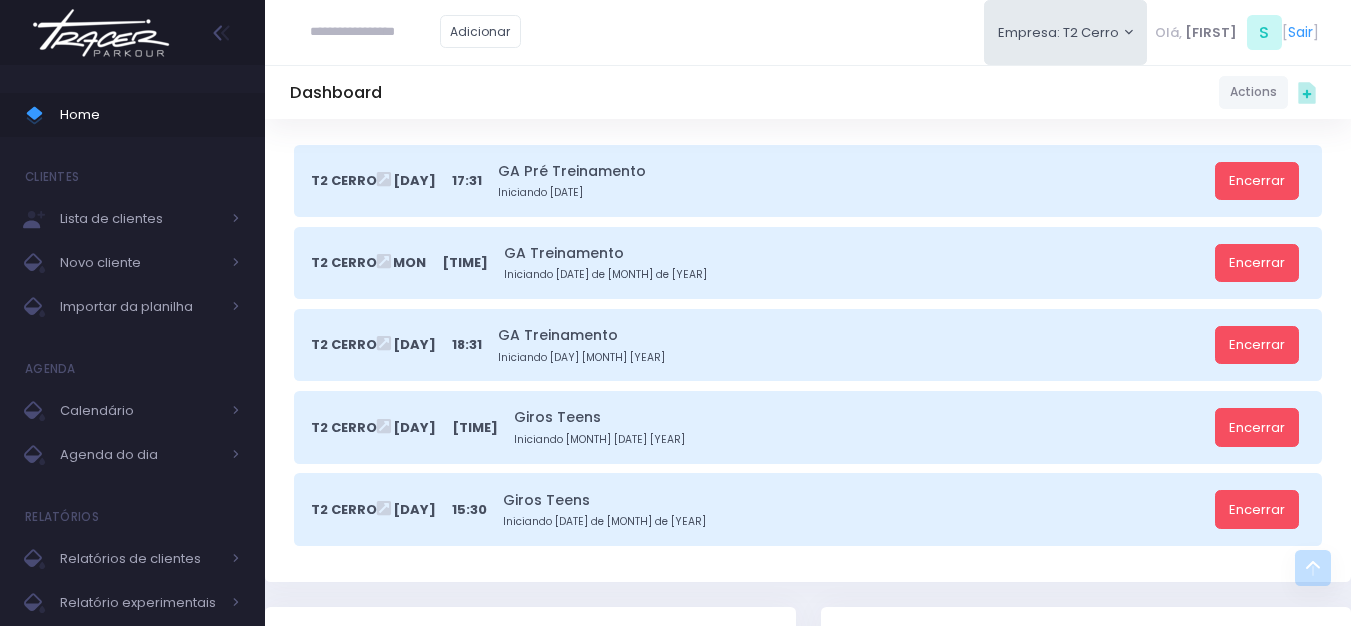 scroll, scrollTop: 0, scrollLeft: 0, axis: both 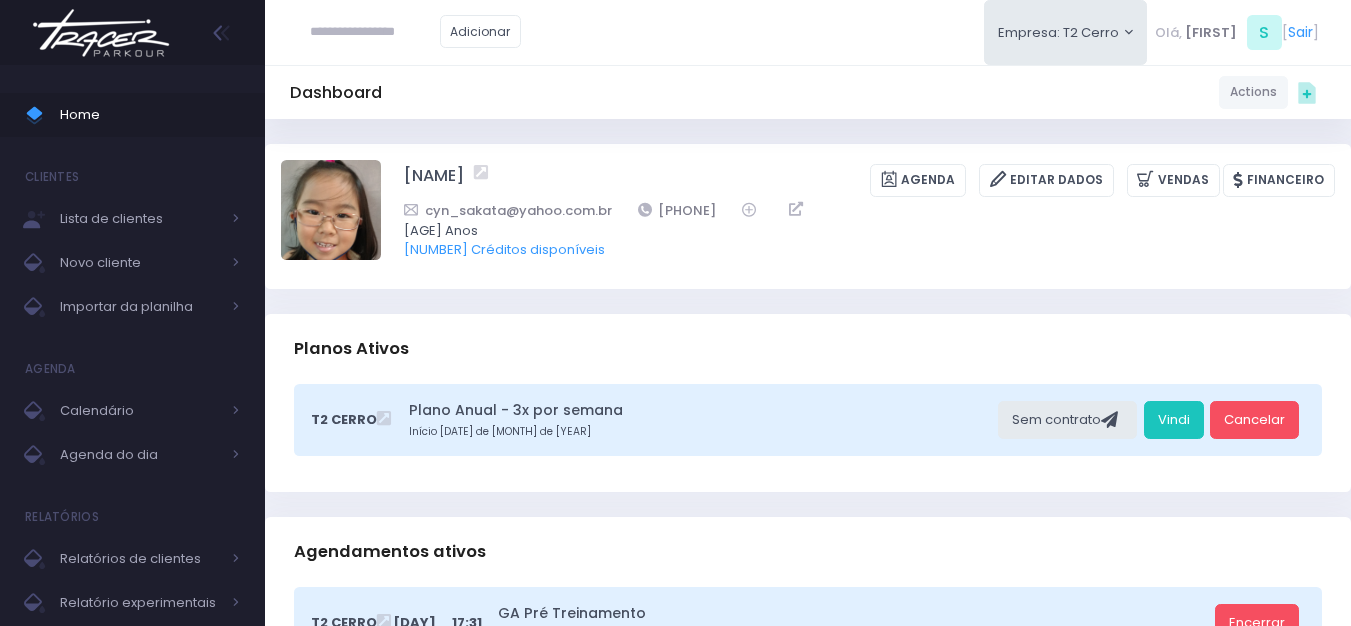 click on "Dashboard
Actions
Choose Label:
Customer
Partner
Suplier
Member
Staff
Add new" at bounding box center [808, 92] 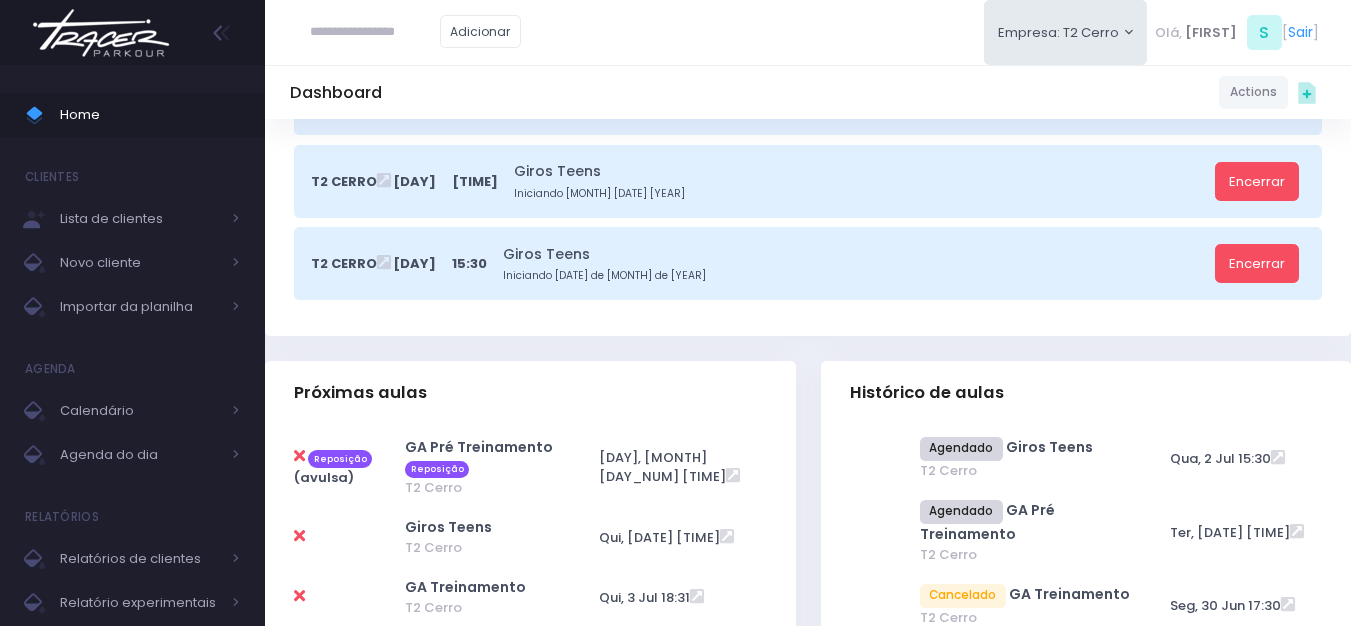 scroll, scrollTop: 800, scrollLeft: 0, axis: vertical 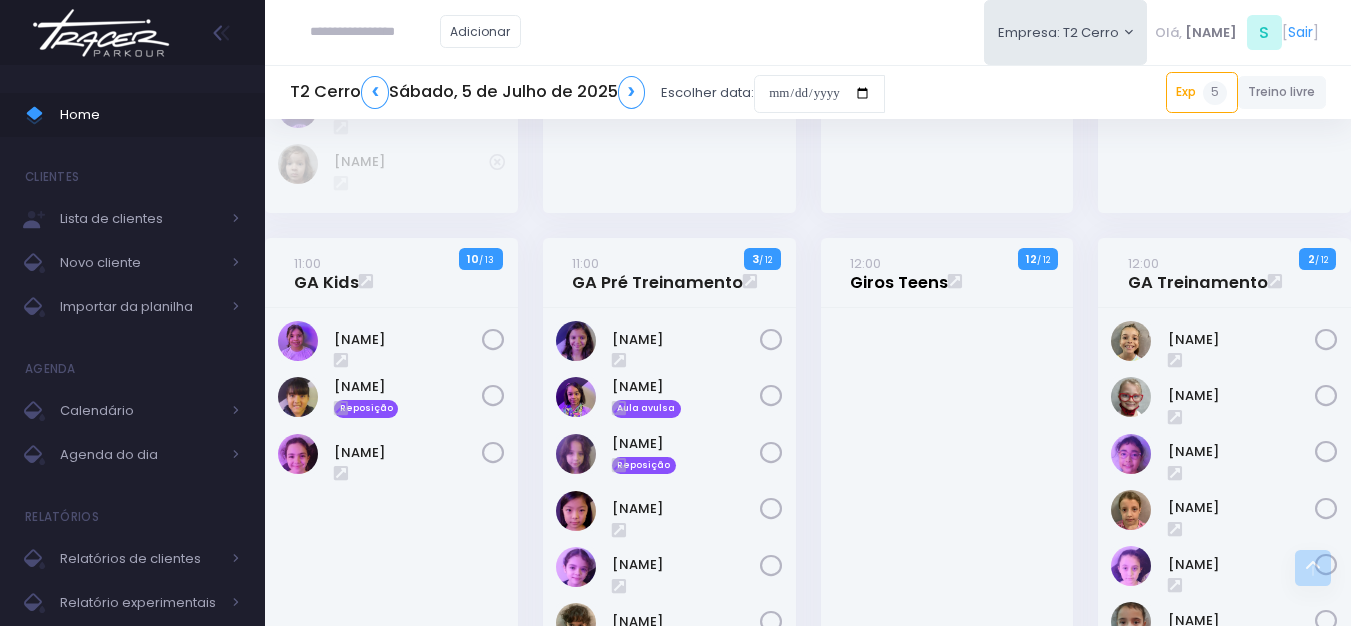 click on "12:00 Giros Teens" at bounding box center (899, 273) 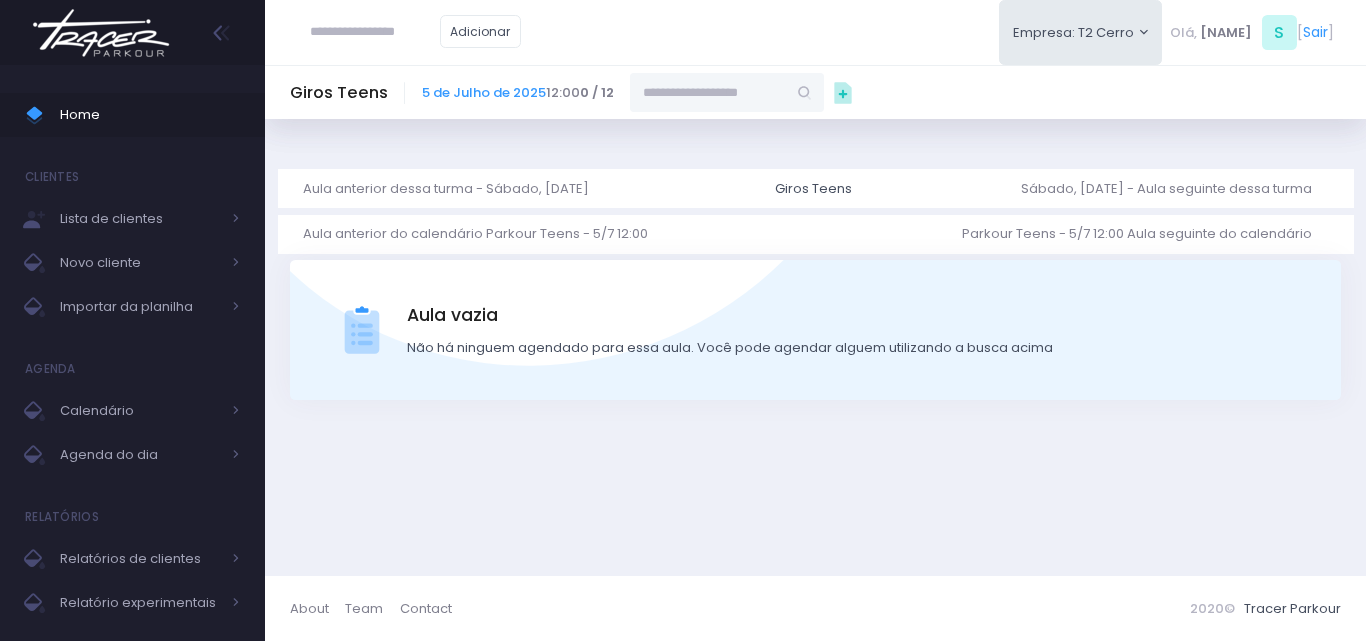 scroll, scrollTop: 0, scrollLeft: 0, axis: both 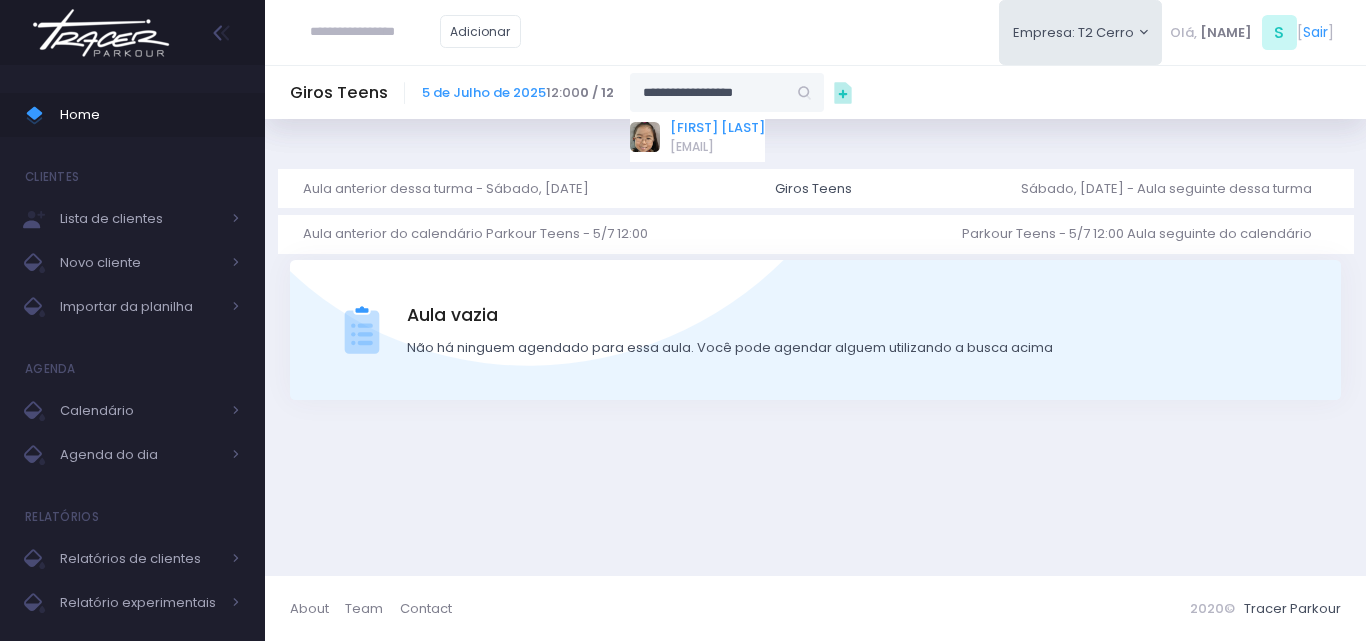 click on "[FIRST] [LAST]" at bounding box center [717, 128] 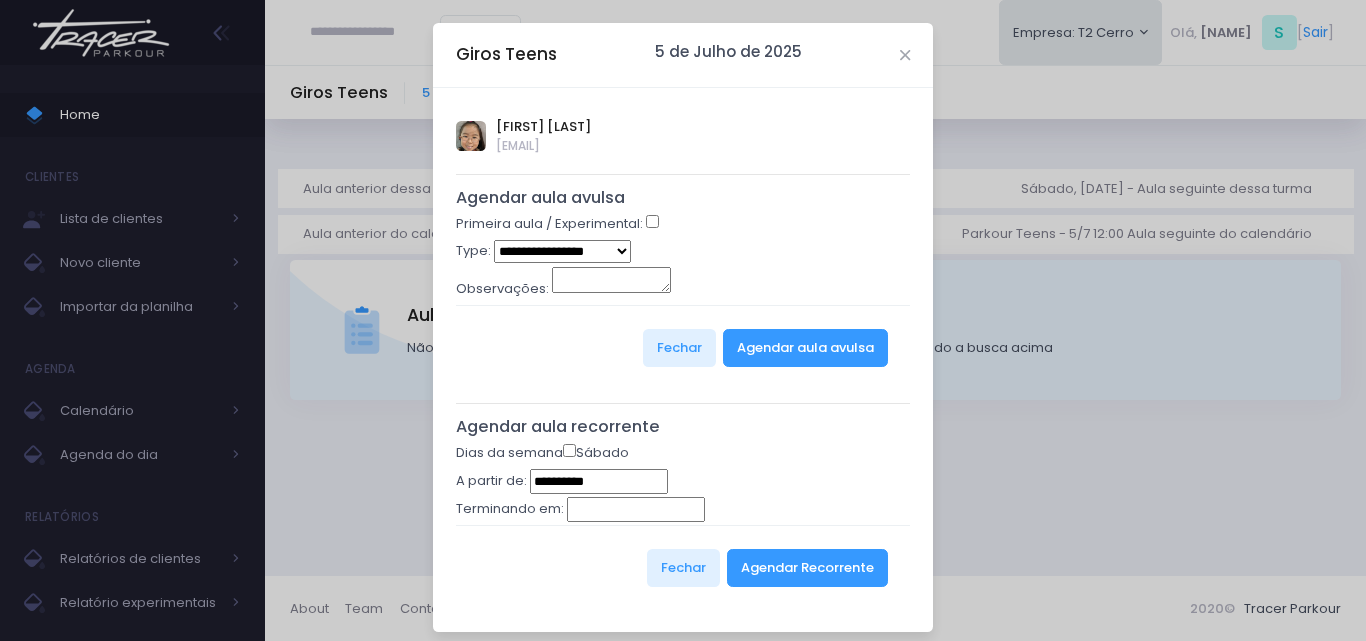 type on "**********" 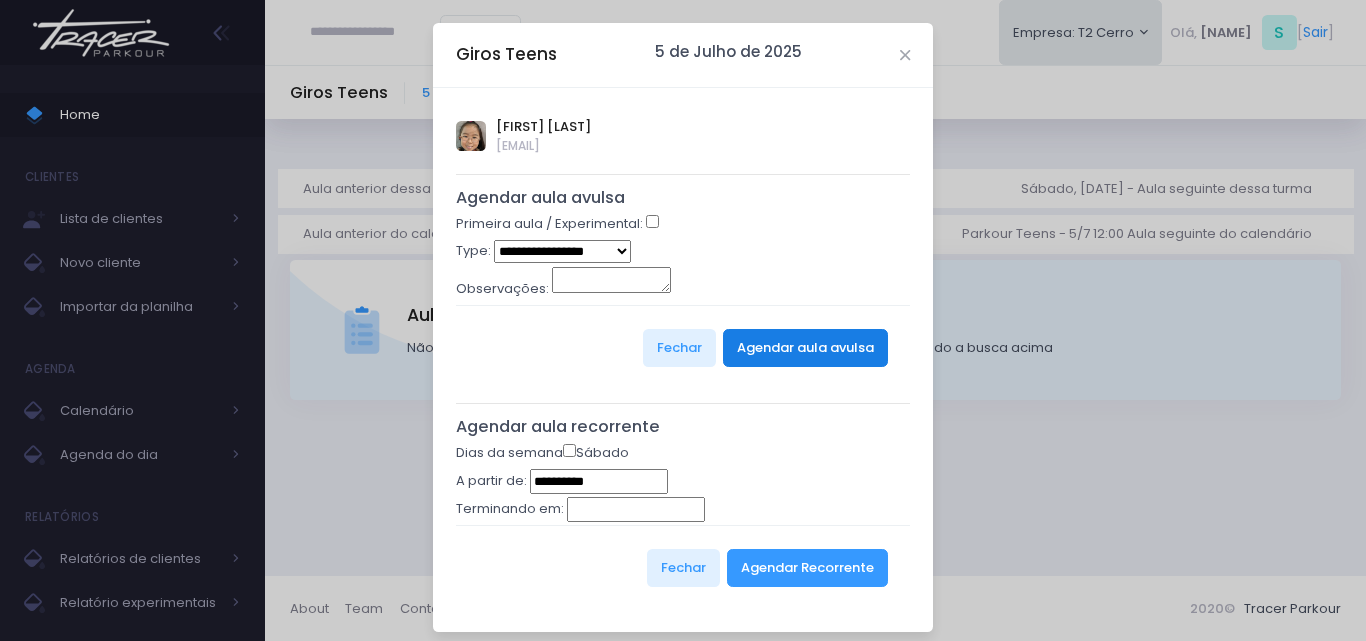 click on "Agendar aula avulsa" at bounding box center [805, 348] 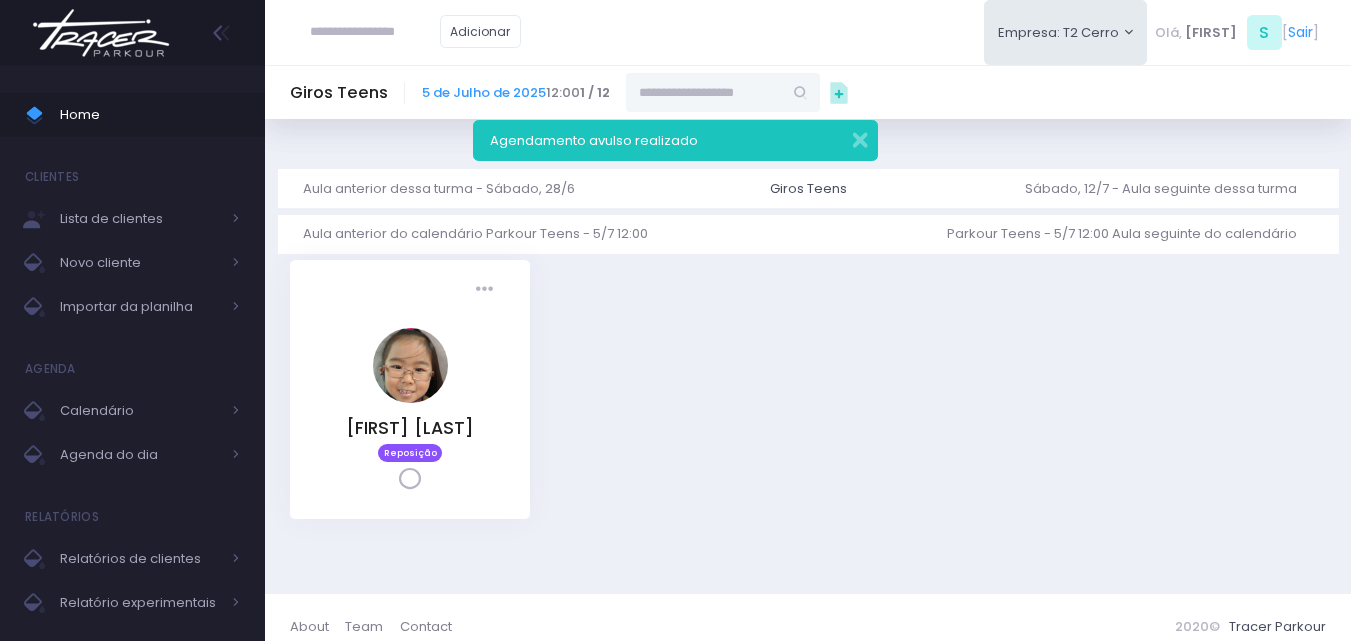 scroll, scrollTop: 0, scrollLeft: 0, axis: both 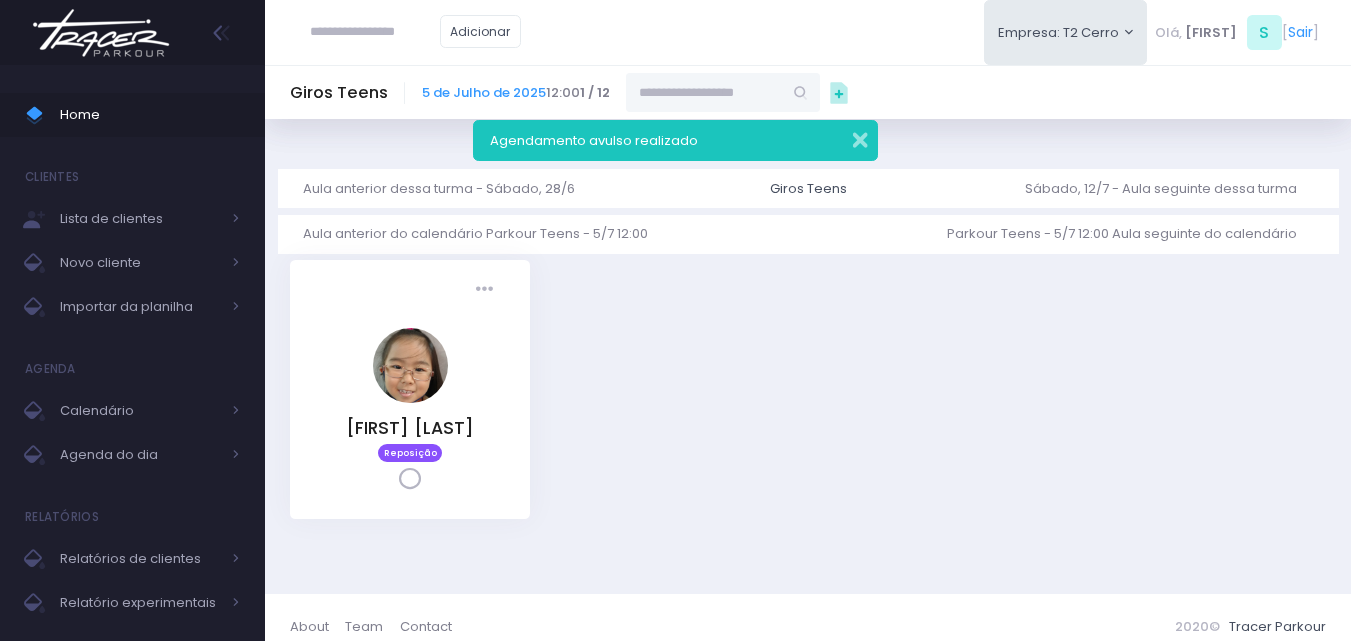 drag, startPoint x: 862, startPoint y: 139, endPoint x: 840, endPoint y: 152, distance: 25.553865 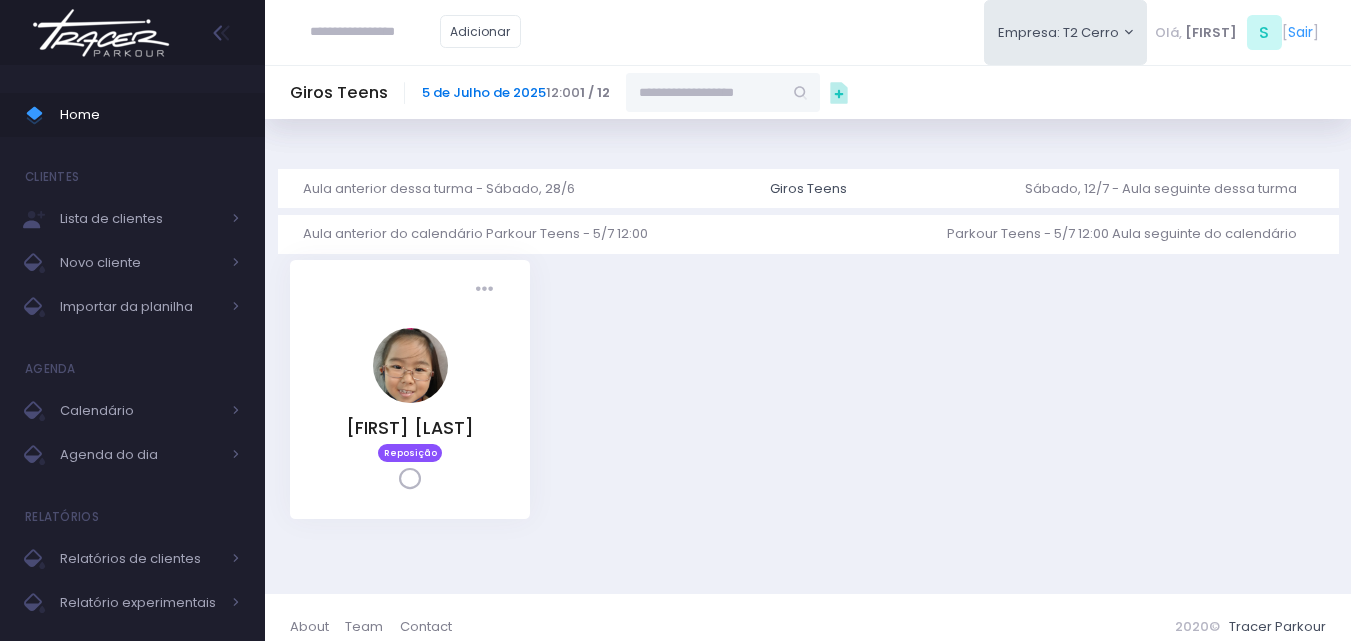 click on "[DAY] de [MONTH] de [YEAR]" at bounding box center (484, 92) 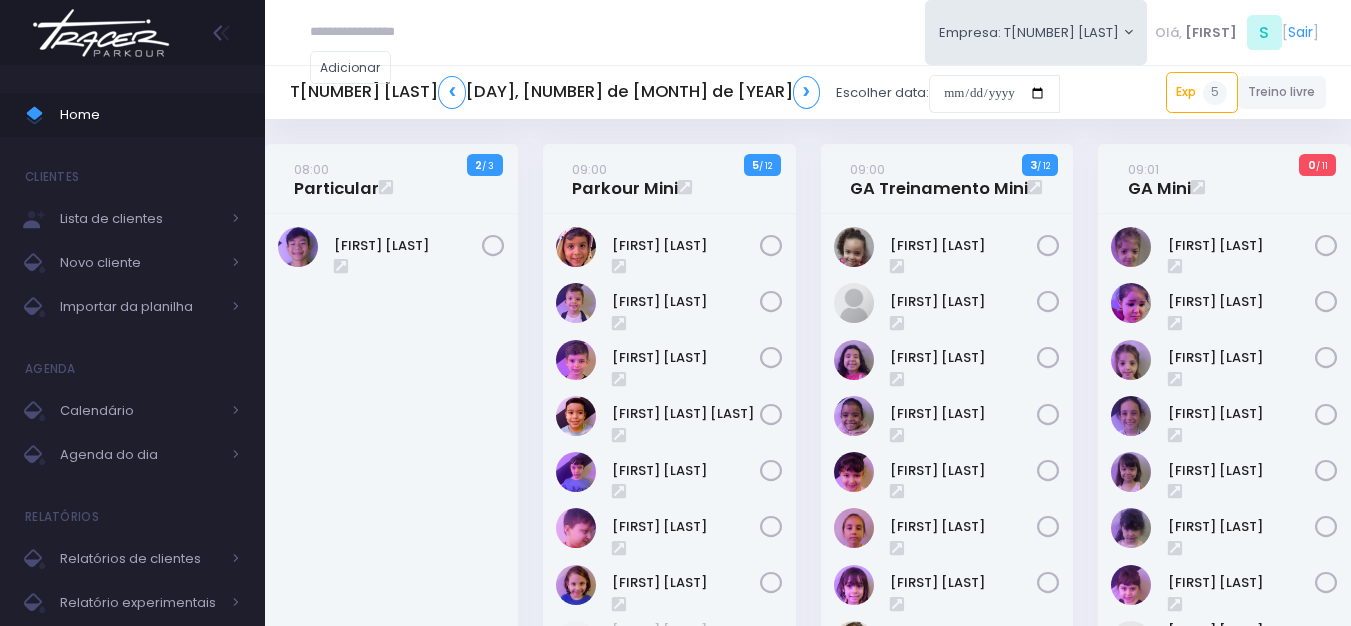 scroll, scrollTop: 0, scrollLeft: 0, axis: both 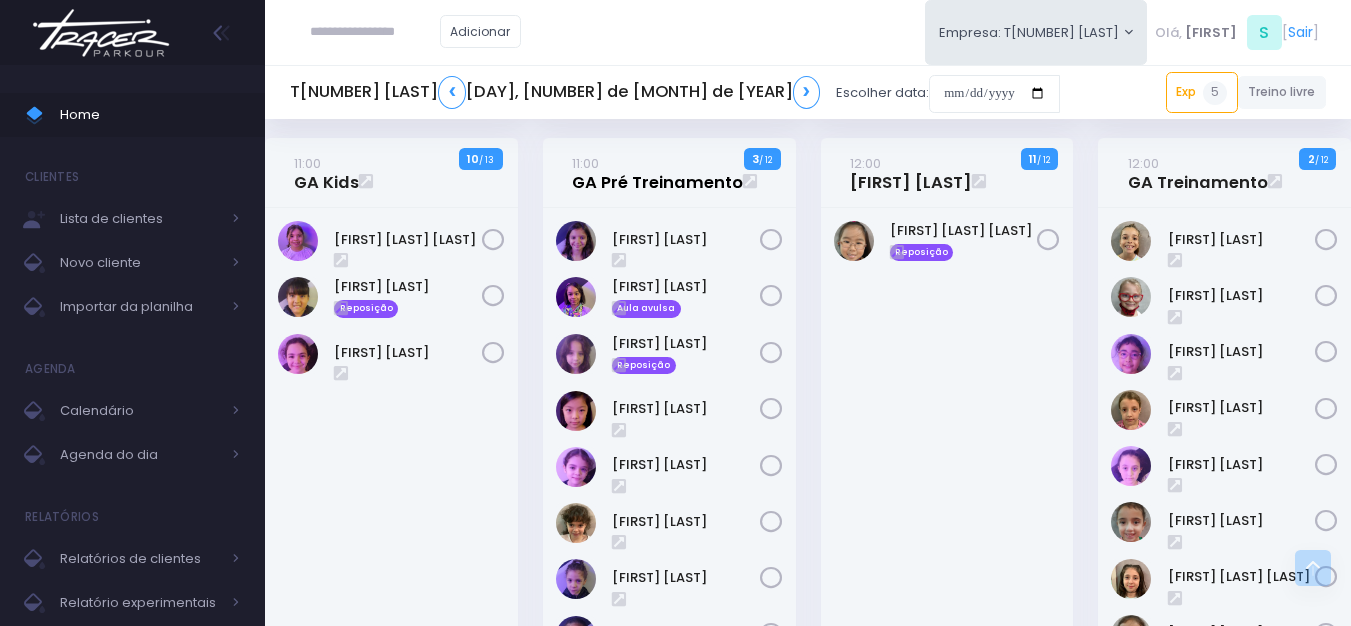 click on "11:00 GA Pré Treinamento" at bounding box center (657, 173) 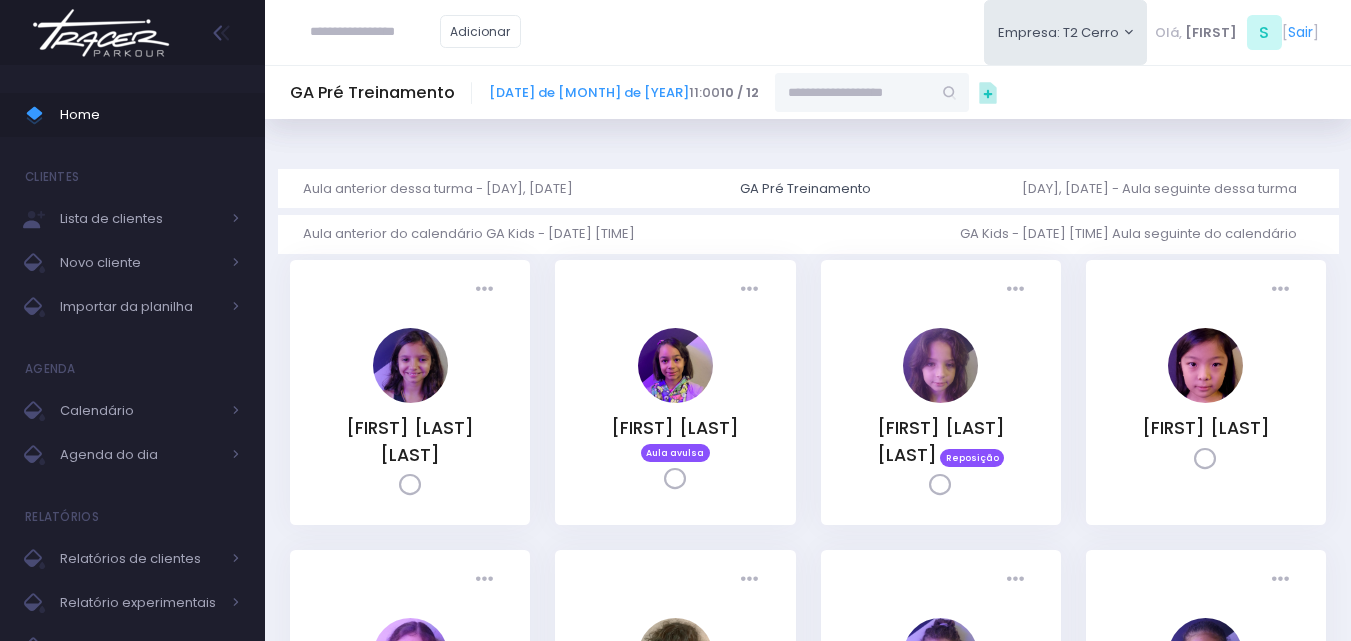 scroll, scrollTop: 0, scrollLeft: 0, axis: both 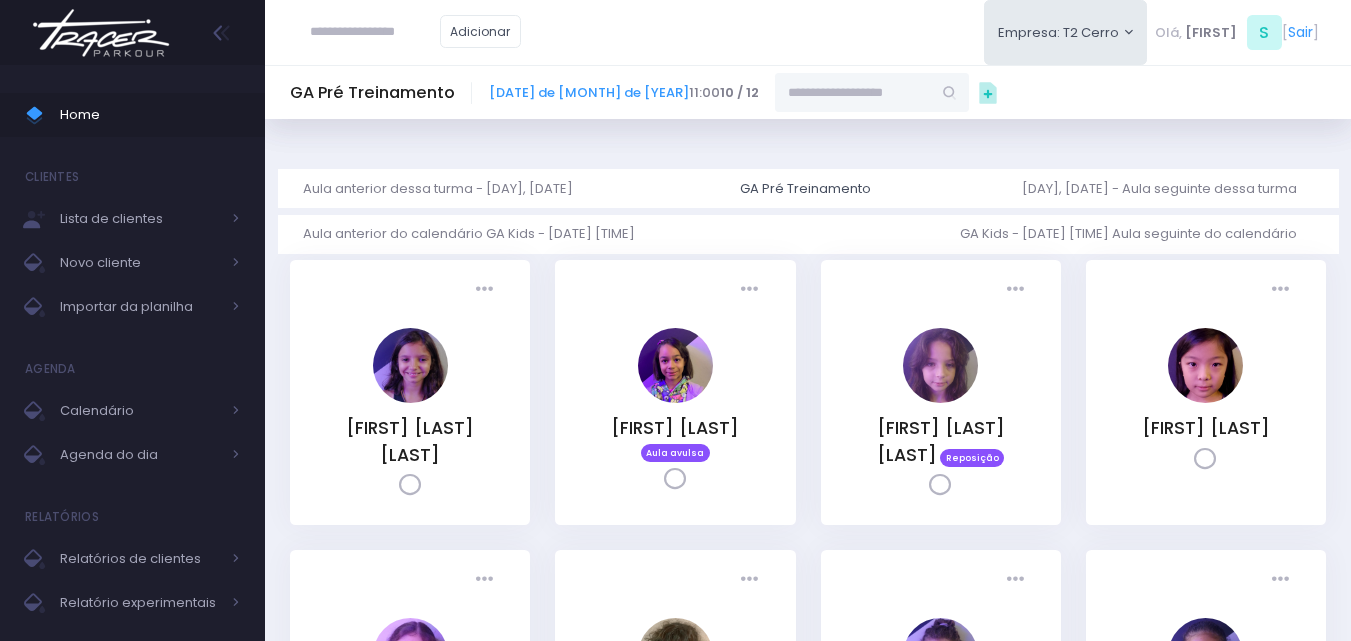 click at bounding box center (853, 92) 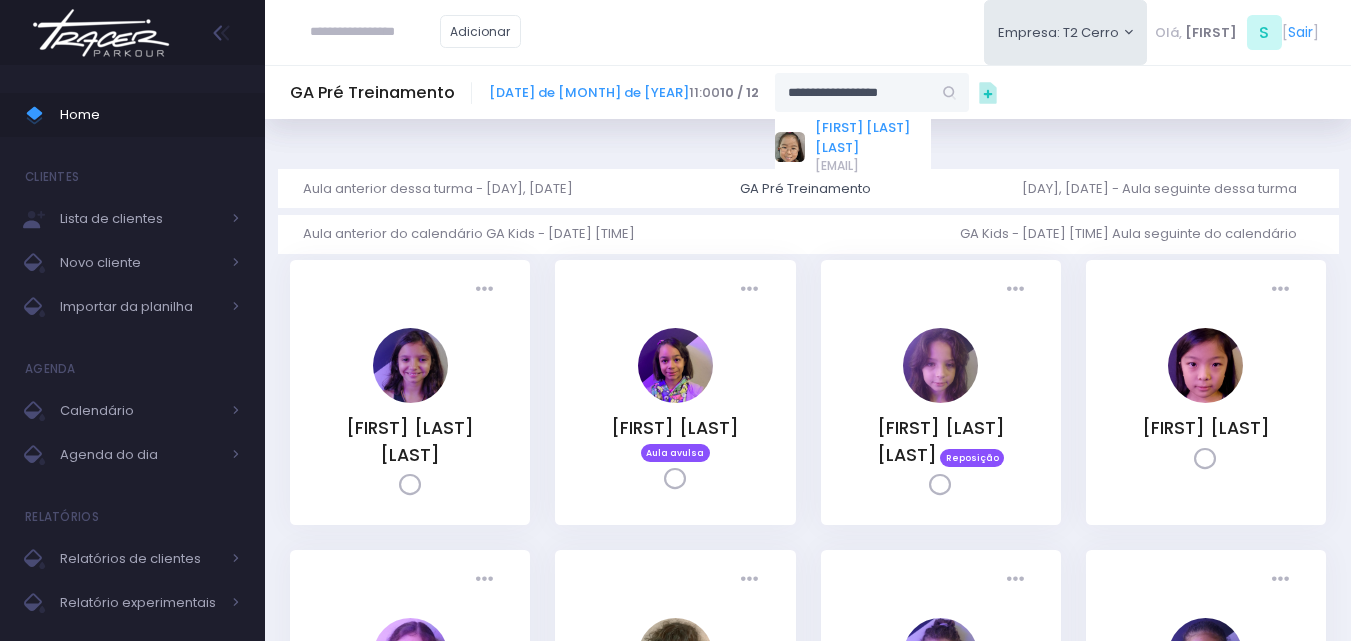 click on "[FIRST] [LAST] [LAST]" at bounding box center [873, 137] 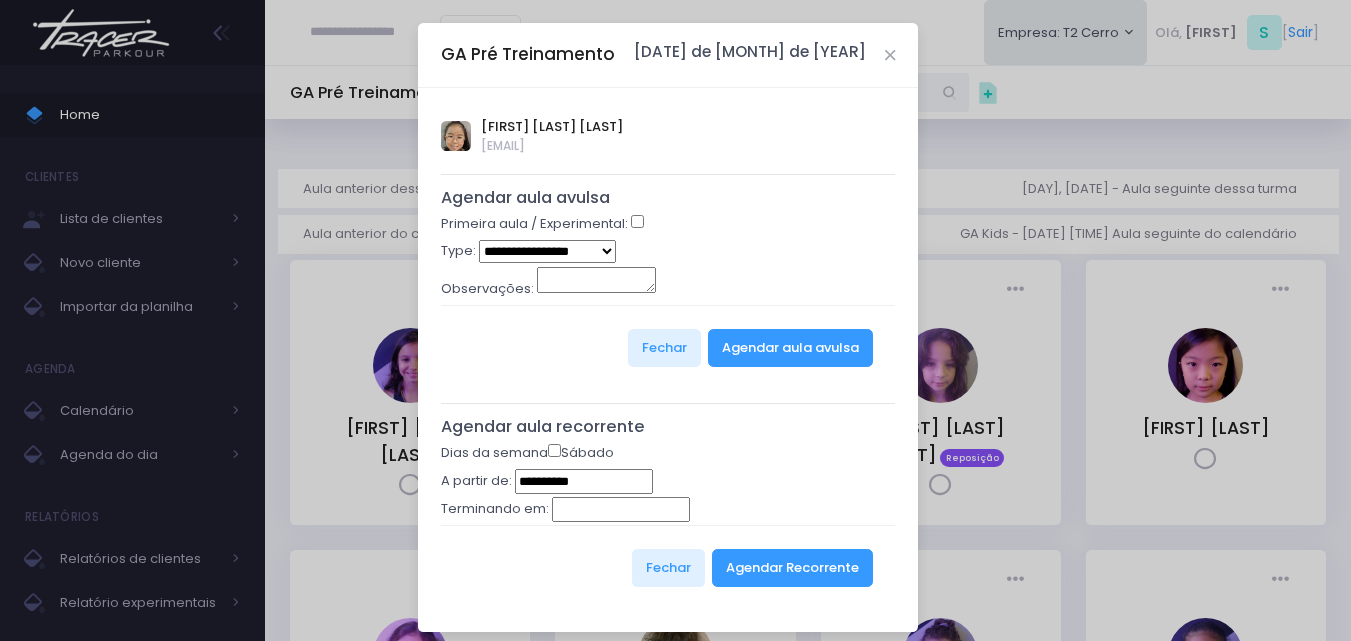 type on "**********" 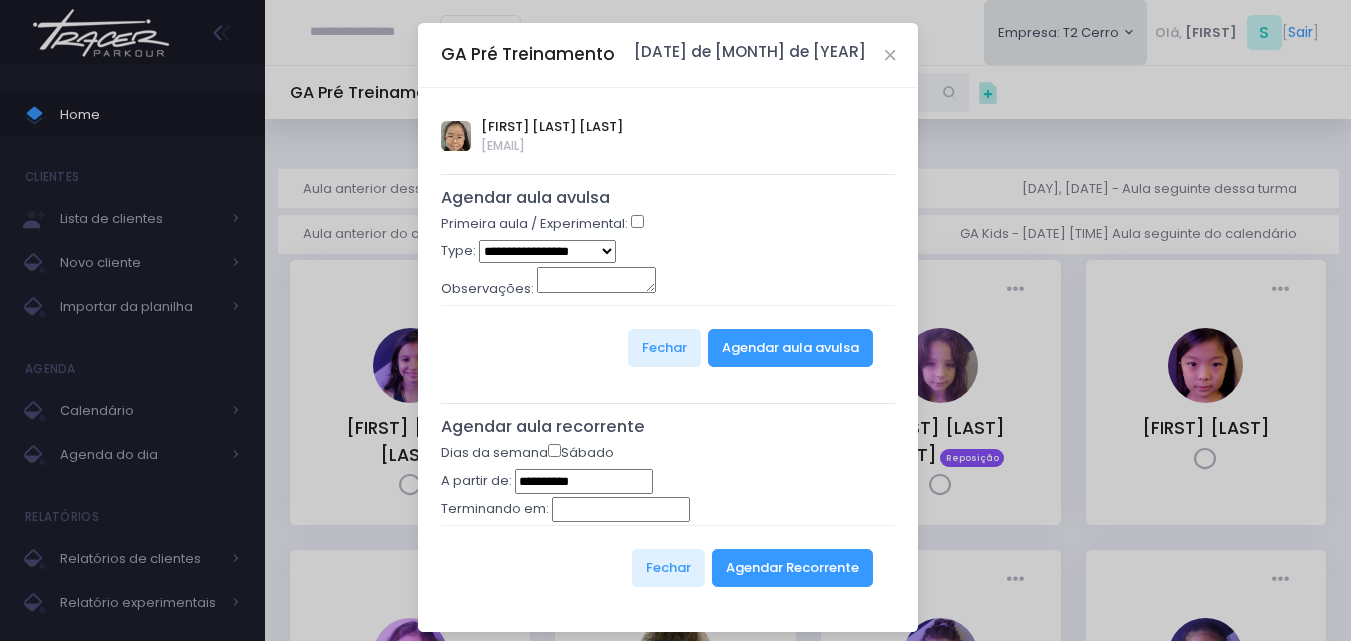 select on "*" 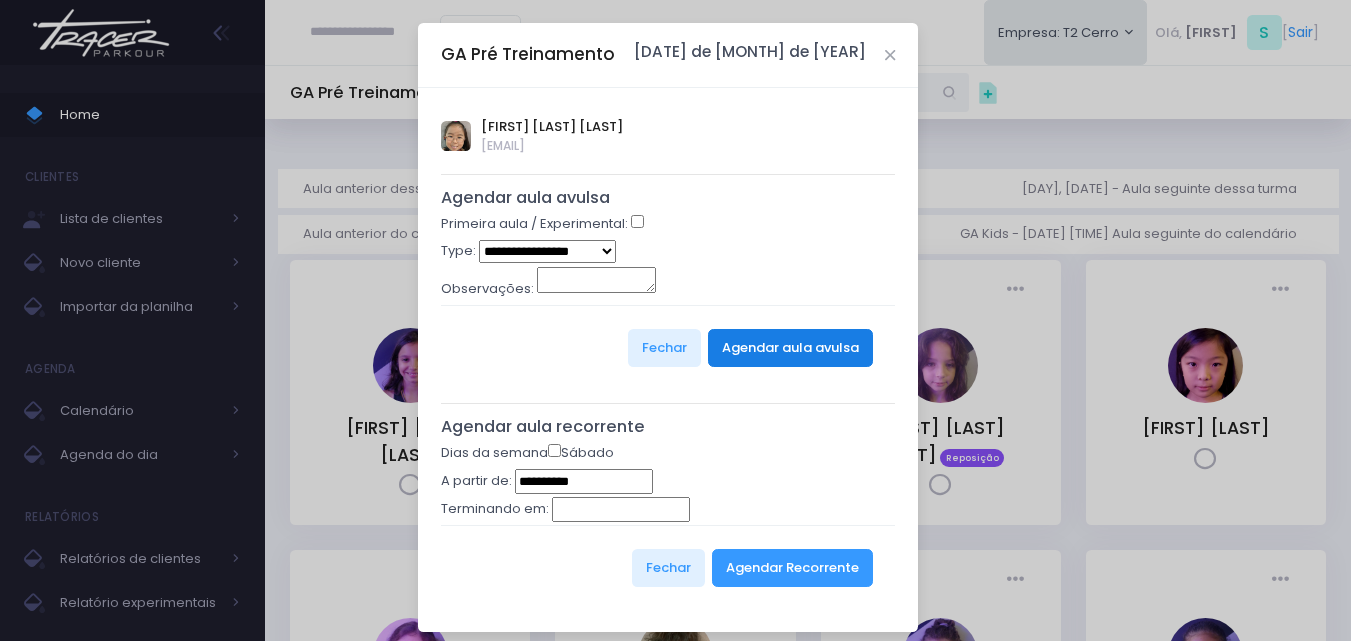click on "Agendar aula avulsa" at bounding box center (790, 348) 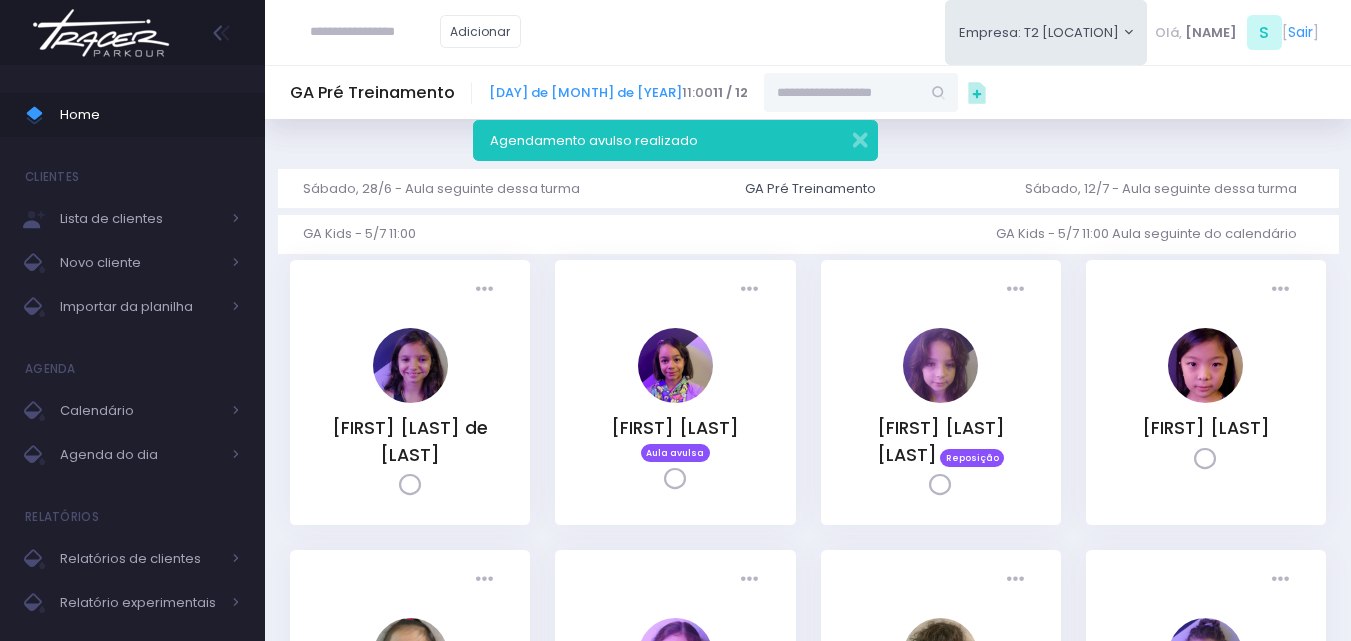 scroll, scrollTop: 0, scrollLeft: 0, axis: both 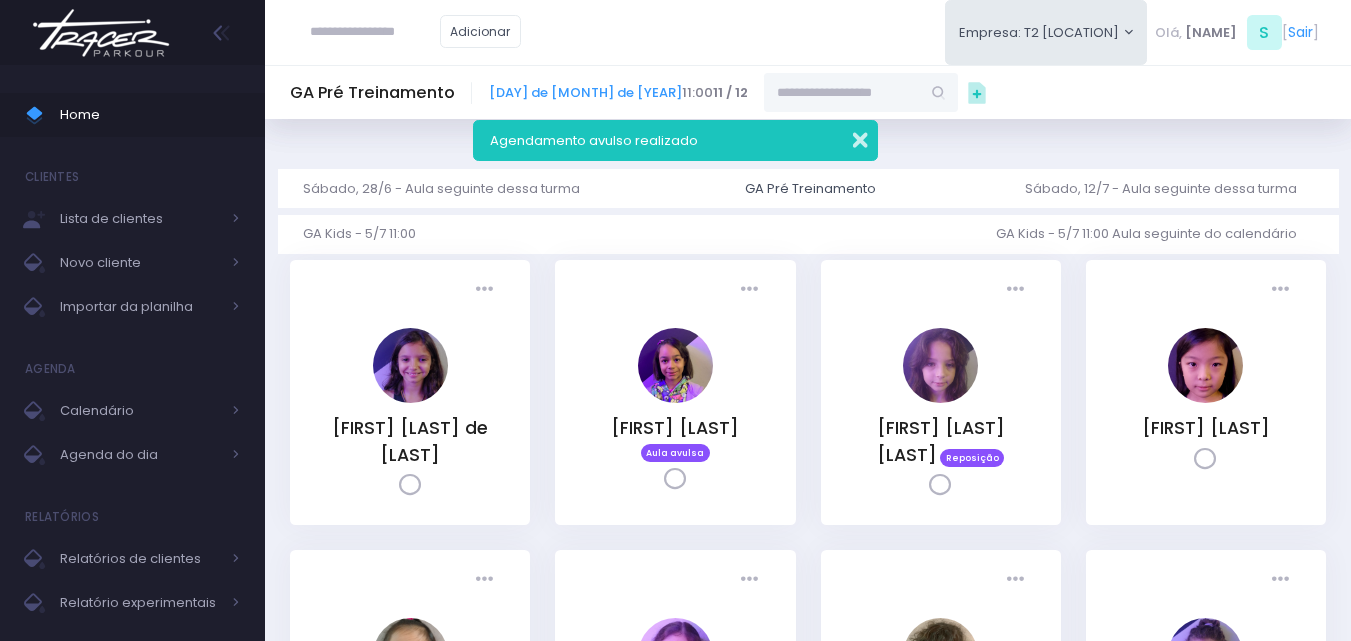 click at bounding box center [847, 137] 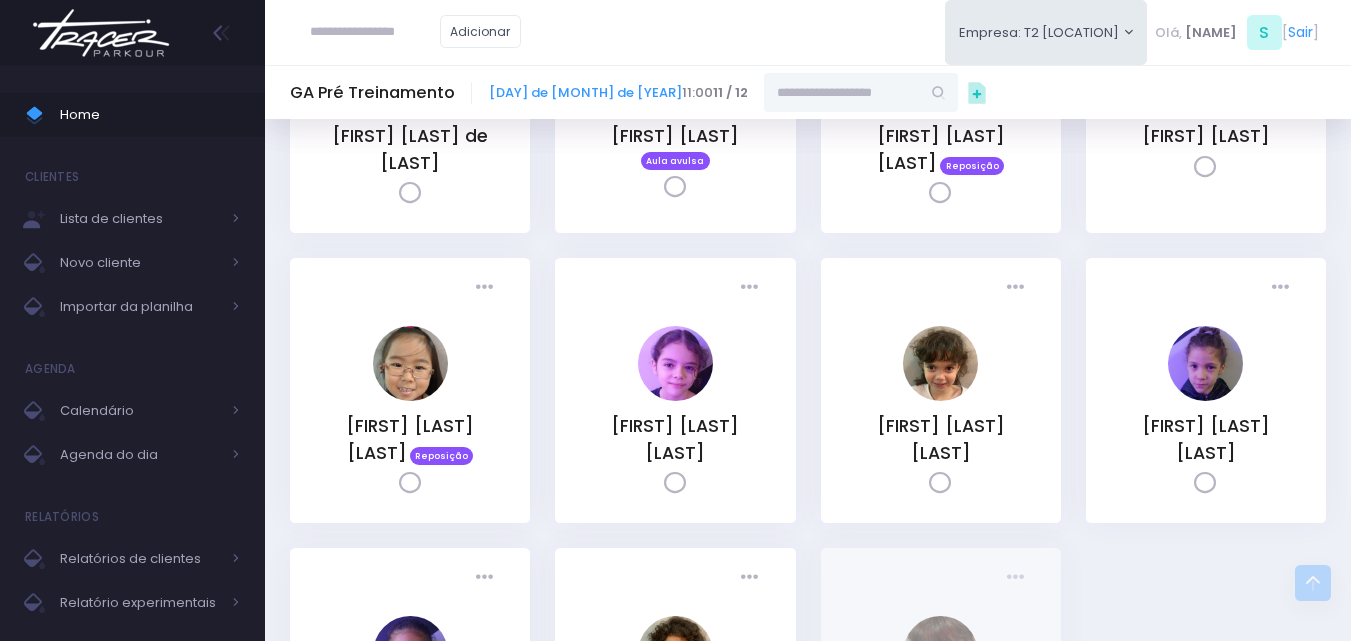 scroll, scrollTop: 0, scrollLeft: 0, axis: both 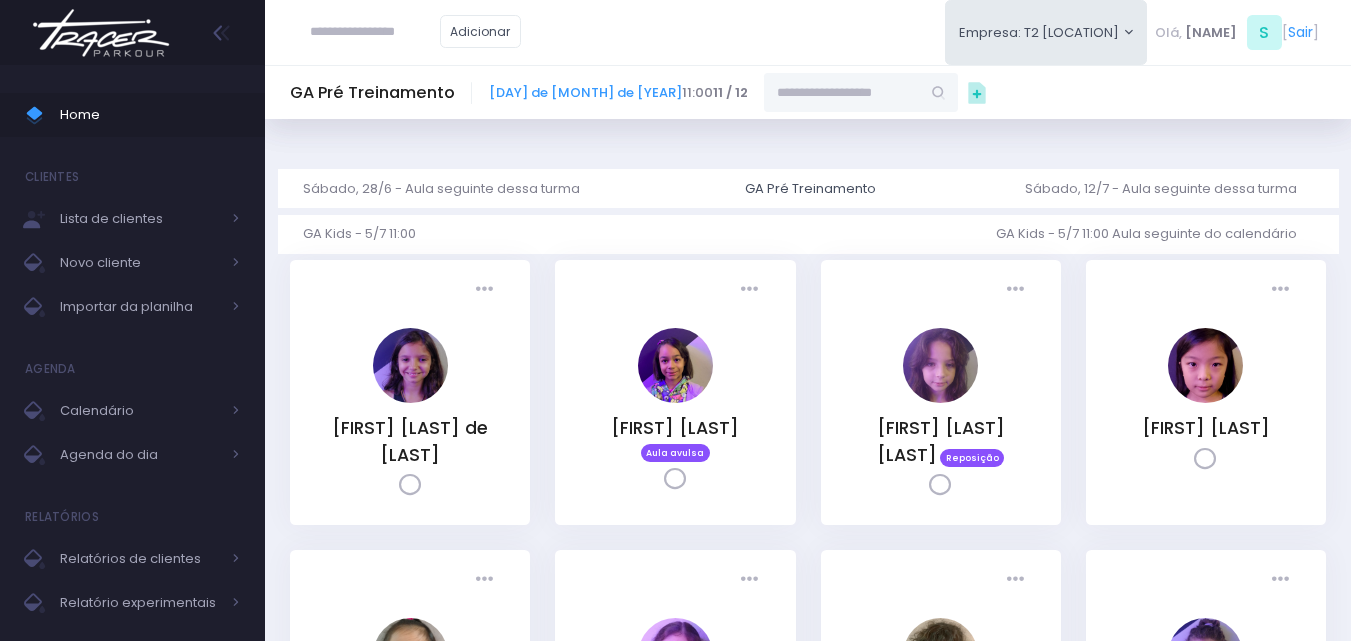 click at bounding box center (101, 33) 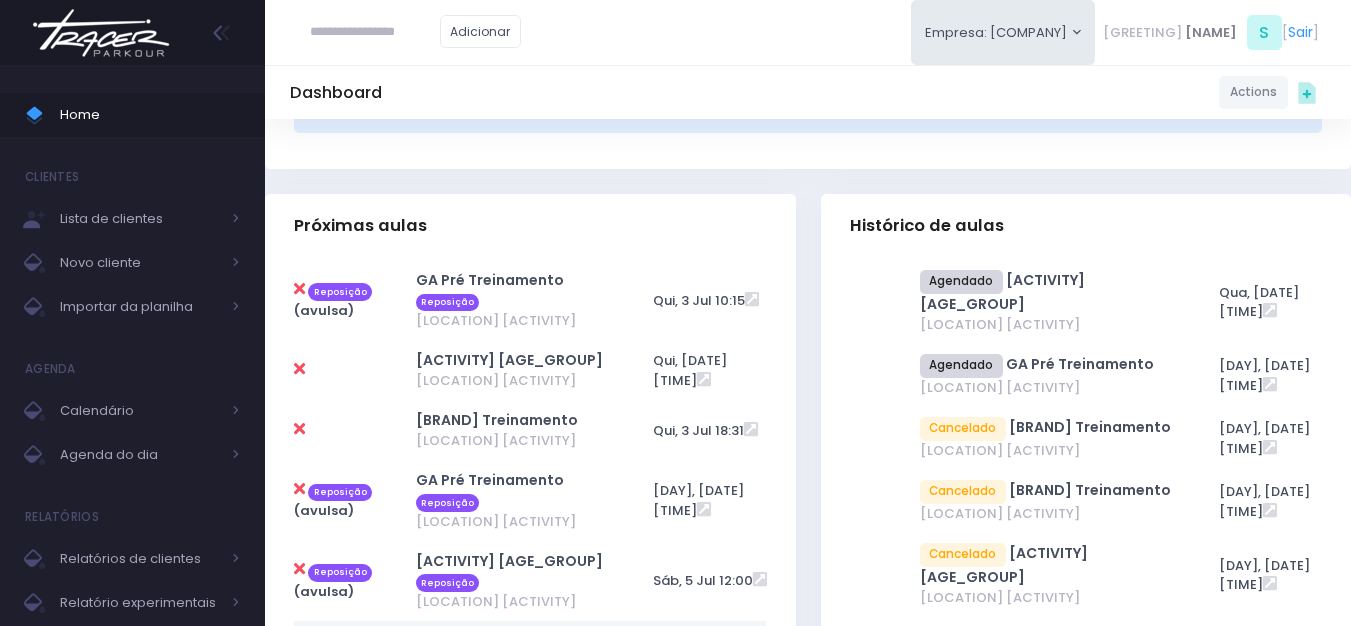 scroll, scrollTop: 0, scrollLeft: 0, axis: both 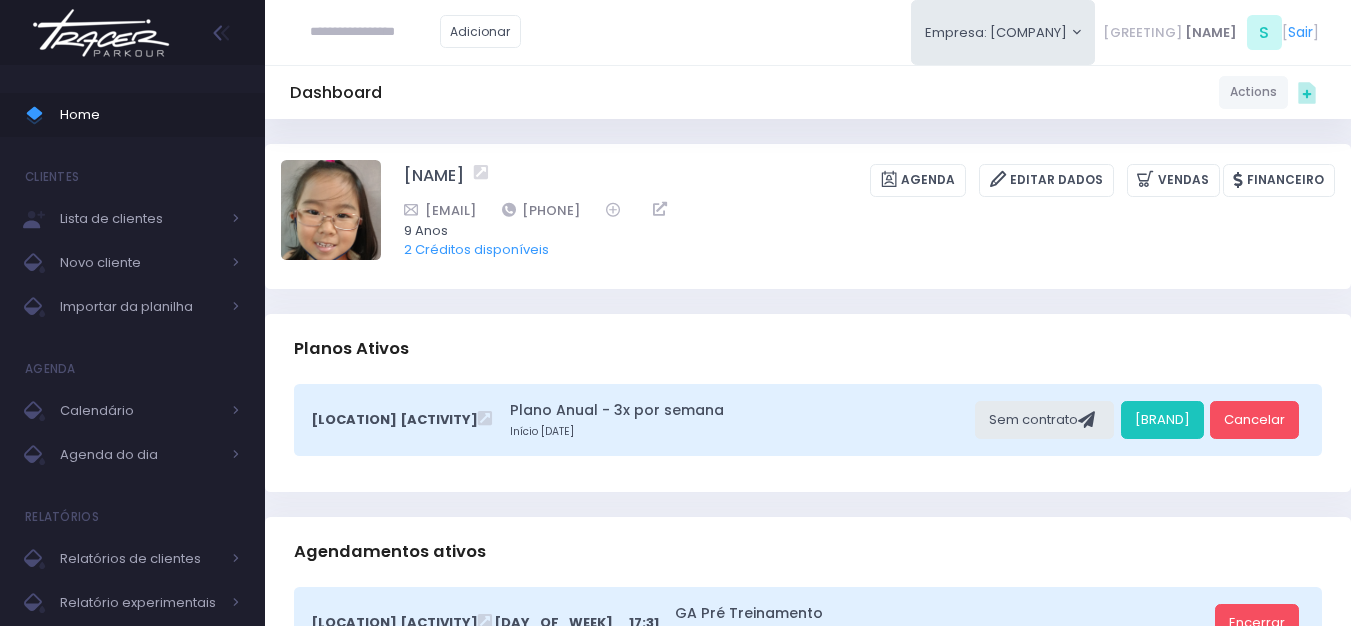 click on "[FIRST] [LAST]
[MENU]
[MENU]
[MENU]
[MENU]" at bounding box center [808, 216] 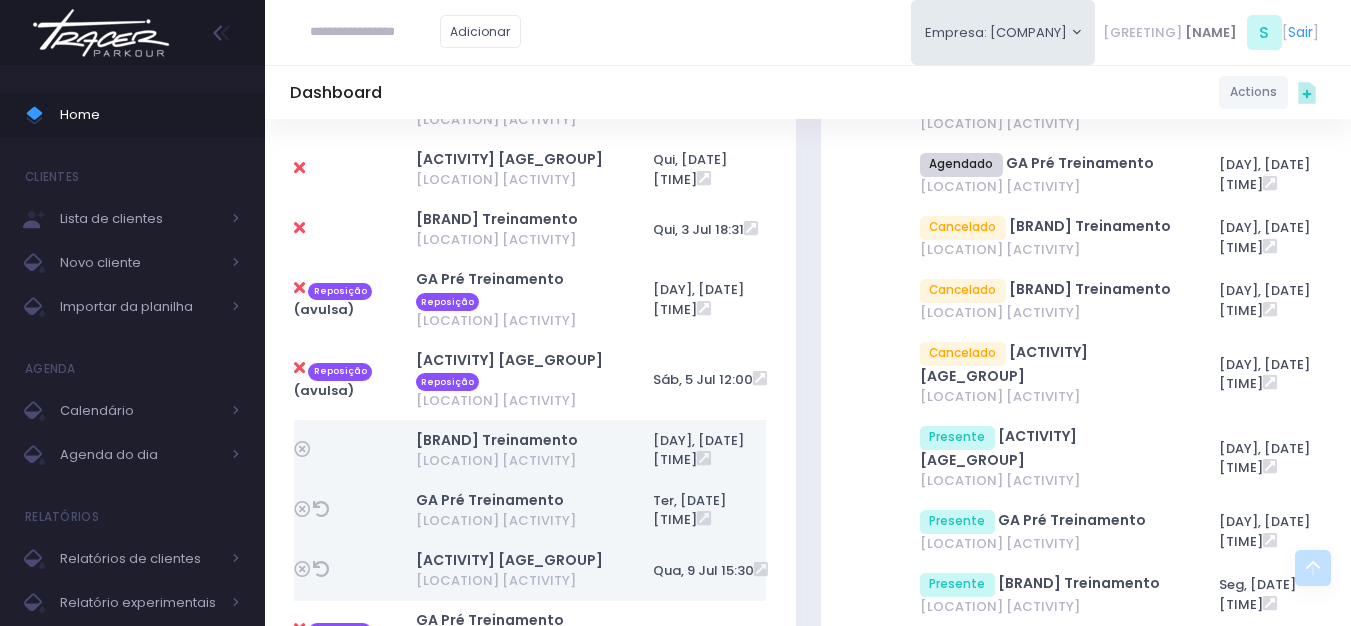 scroll, scrollTop: 1200, scrollLeft: 0, axis: vertical 